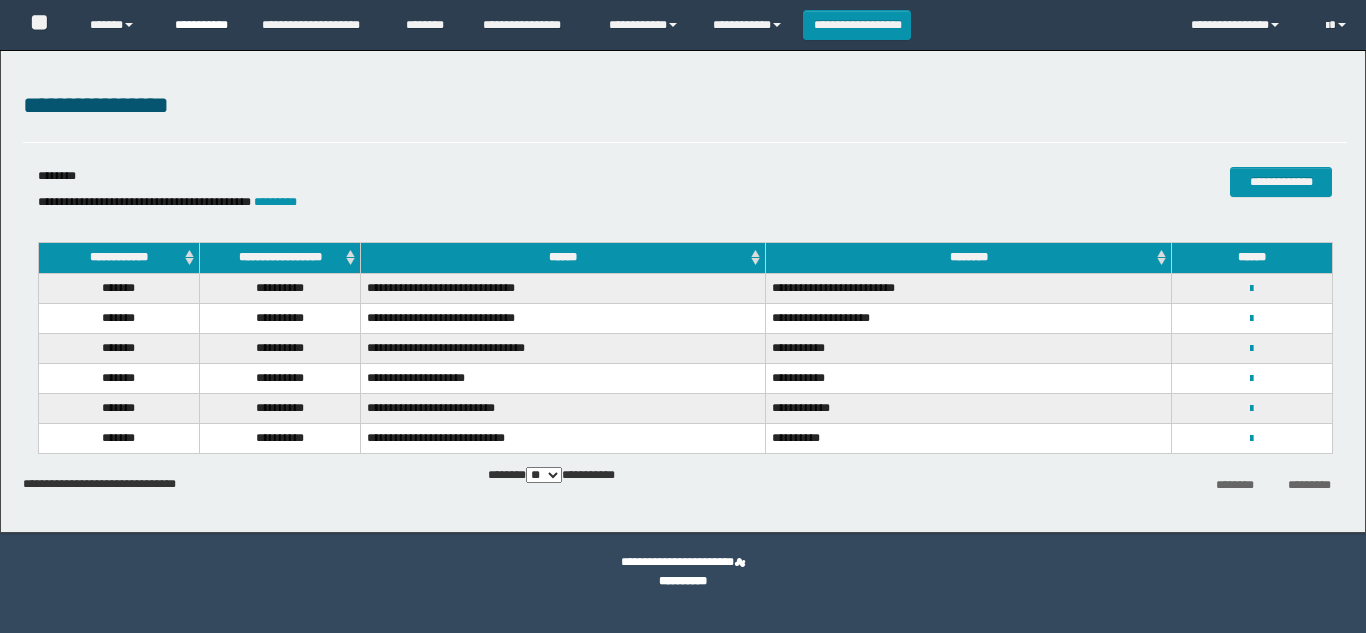 scroll, scrollTop: 0, scrollLeft: 0, axis: both 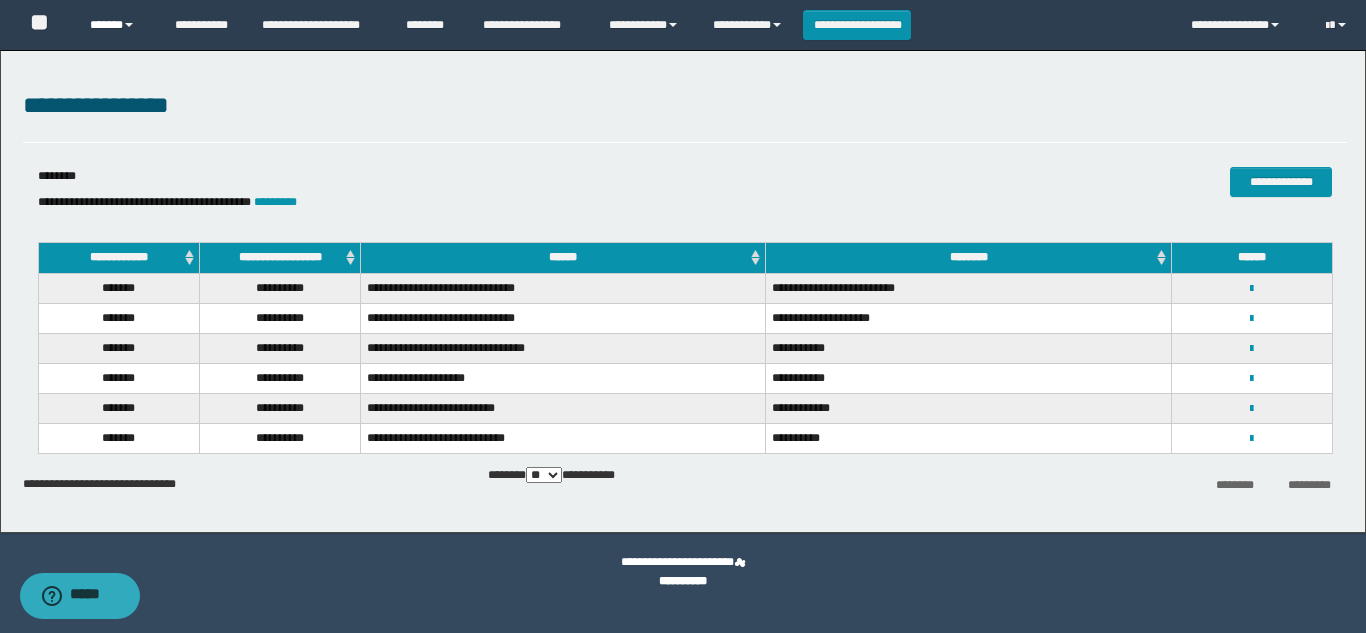 click on "******" at bounding box center (117, 25) 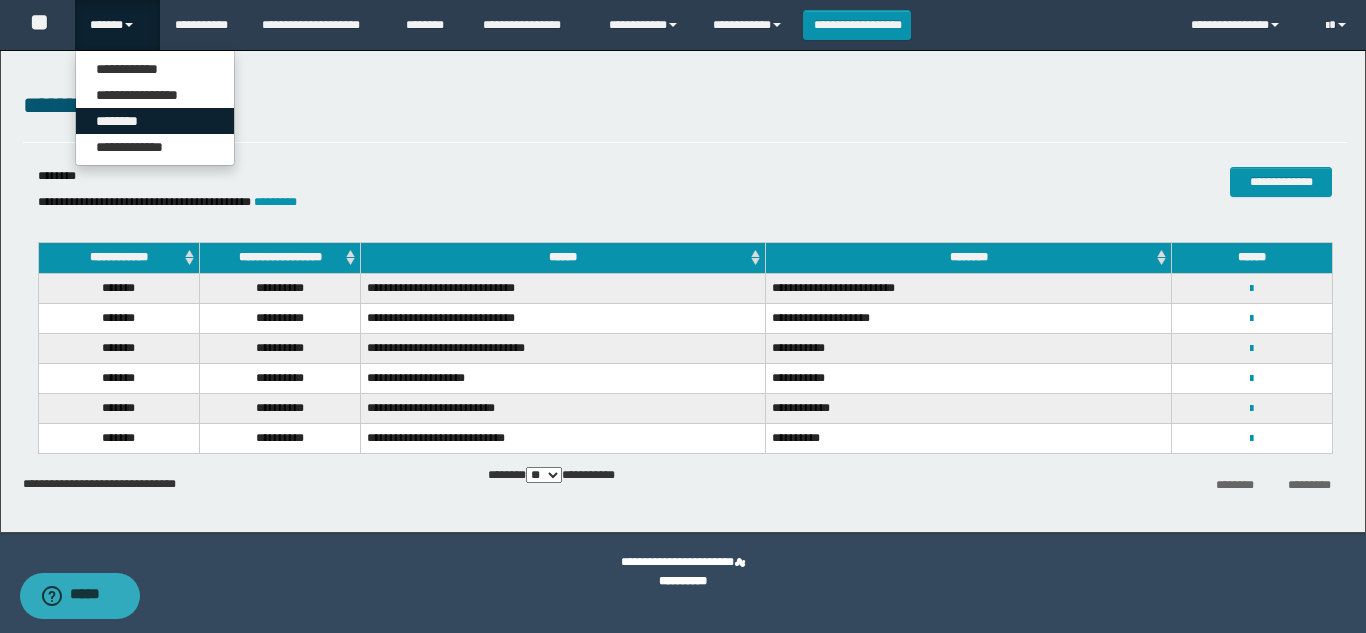click on "********" at bounding box center (155, 121) 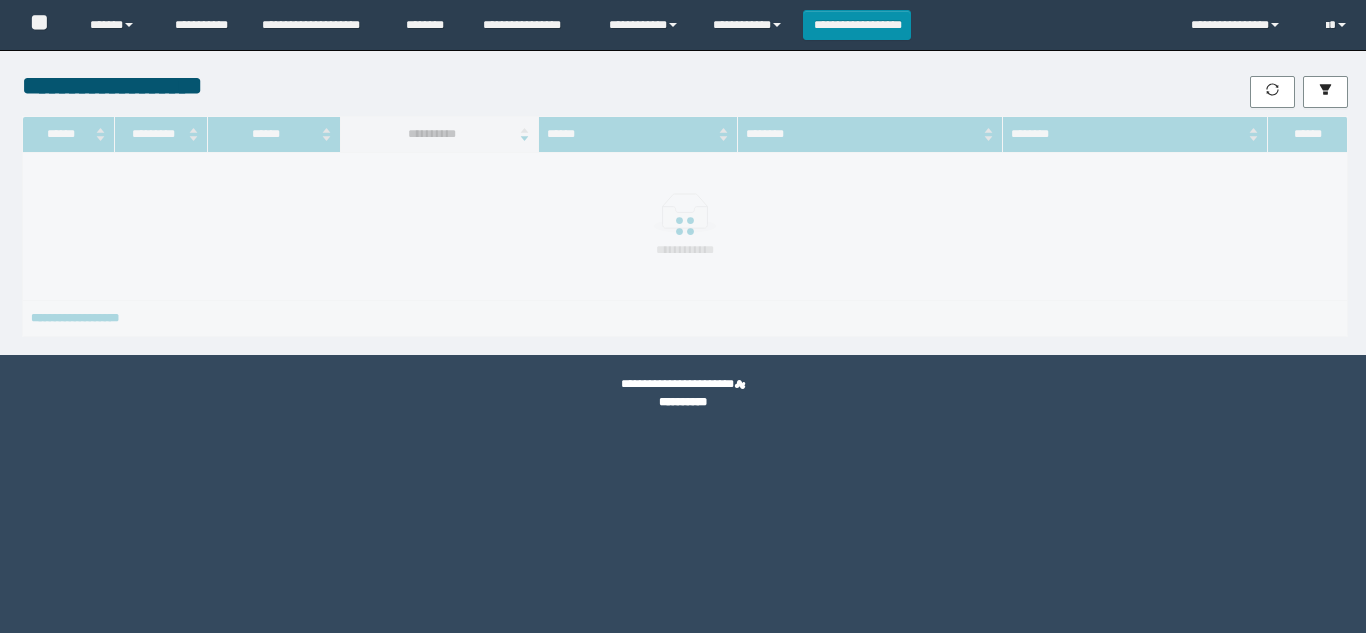 scroll, scrollTop: 0, scrollLeft: 0, axis: both 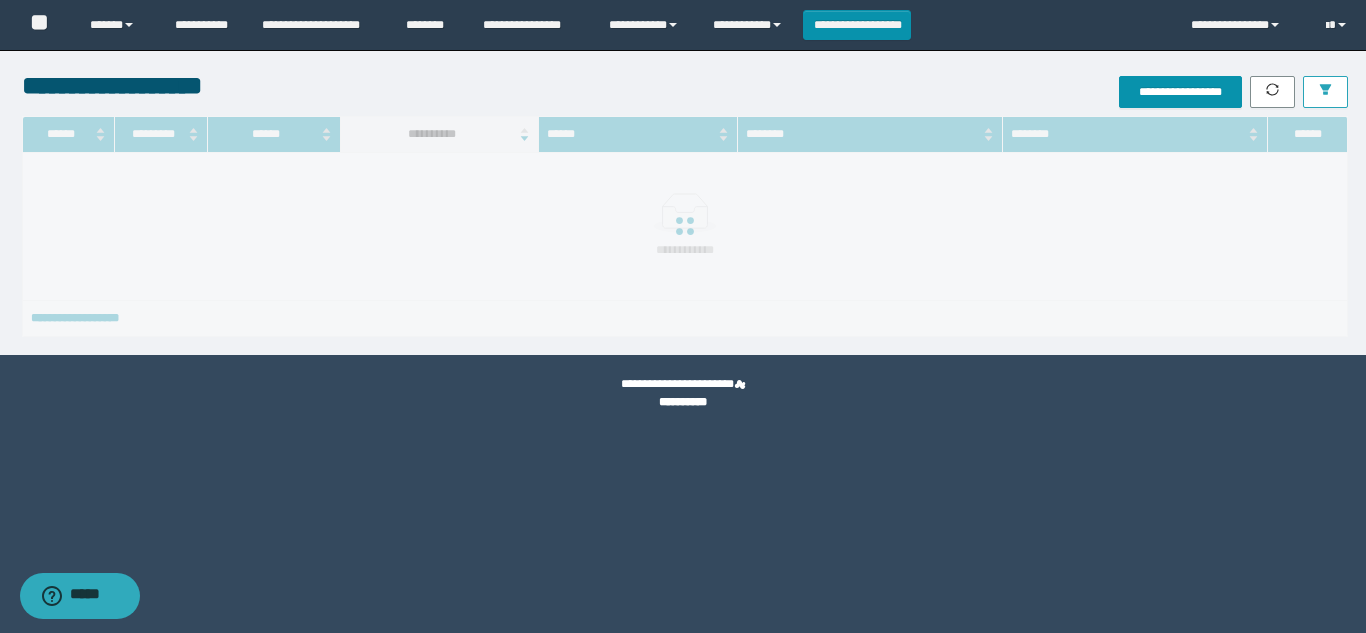 click at bounding box center (1325, 92) 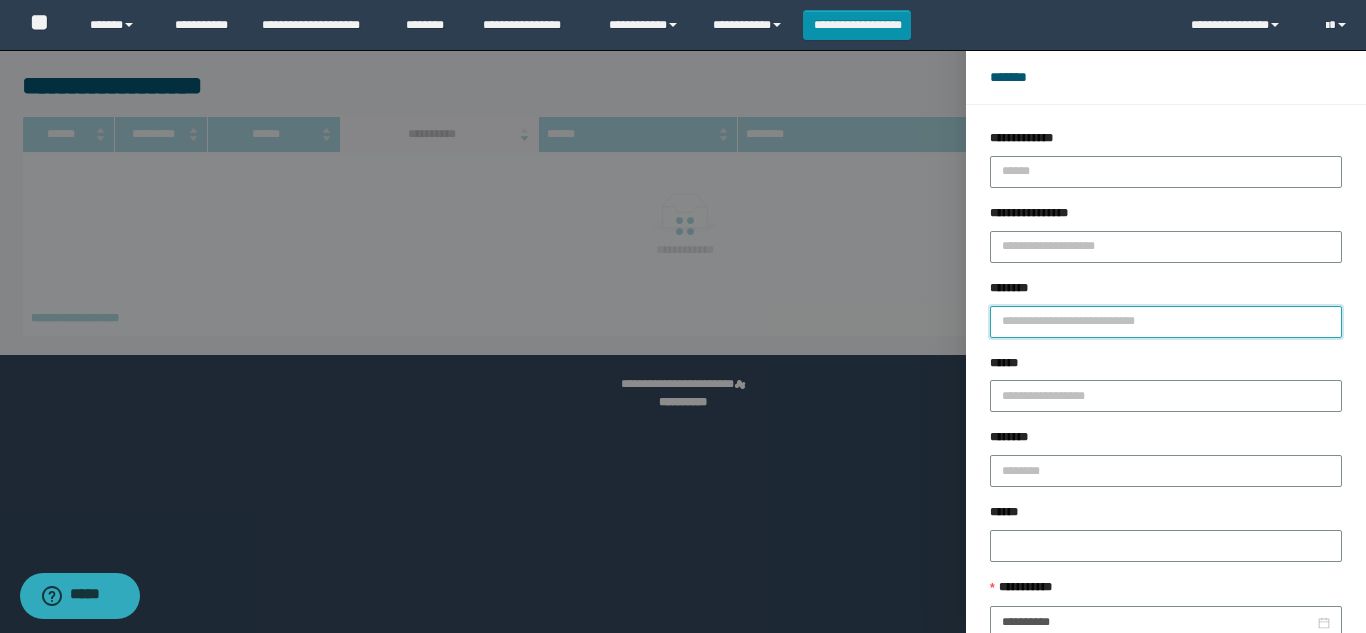 click on "********" at bounding box center (1166, 322) 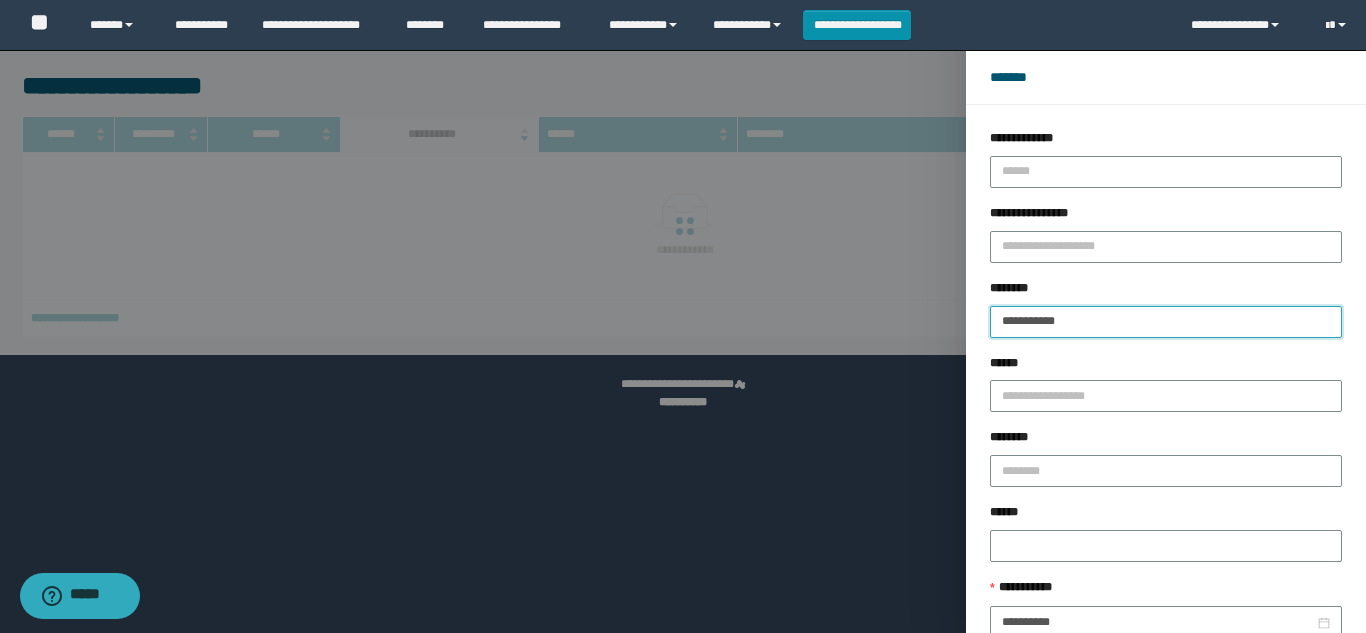 click on "******" at bounding box center (1229, 764) 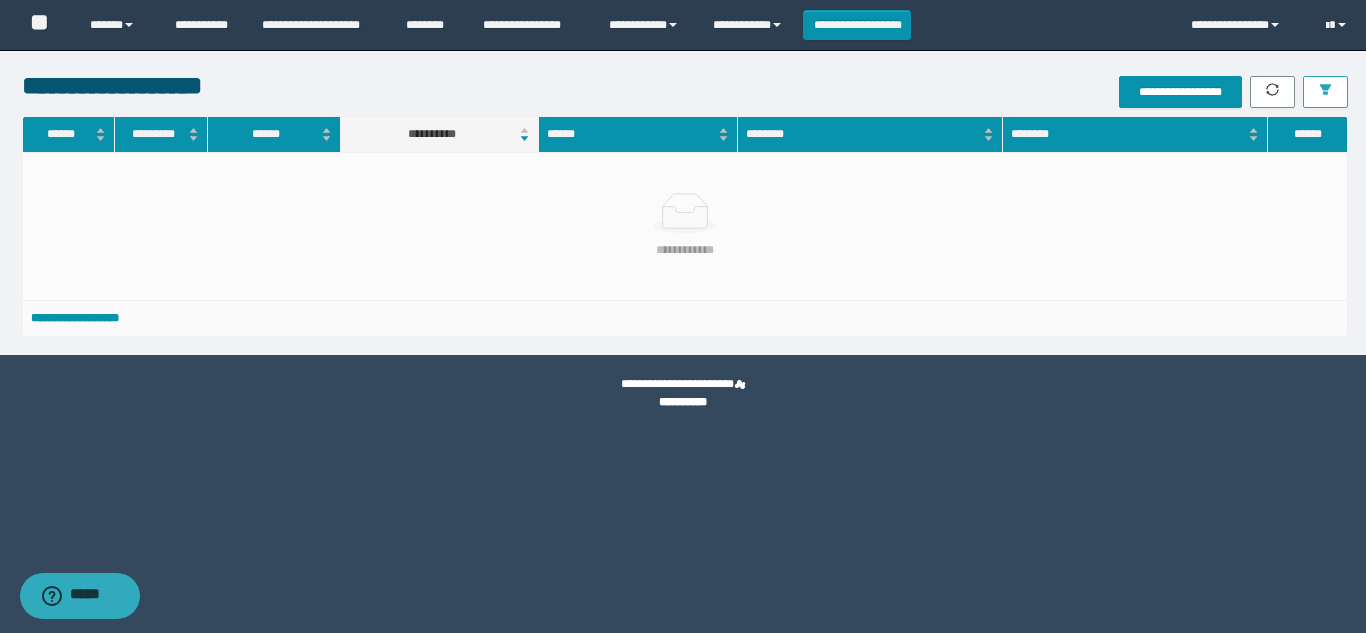click at bounding box center (1325, 92) 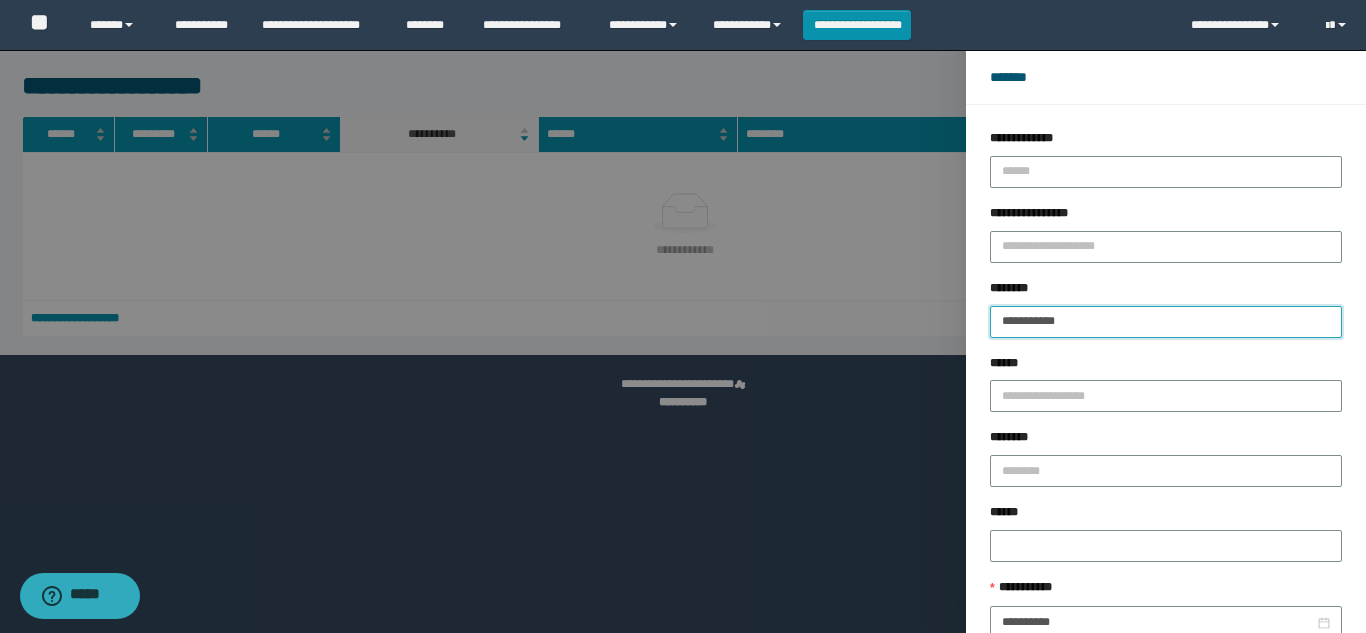 click on "**********" at bounding box center (1166, 322) 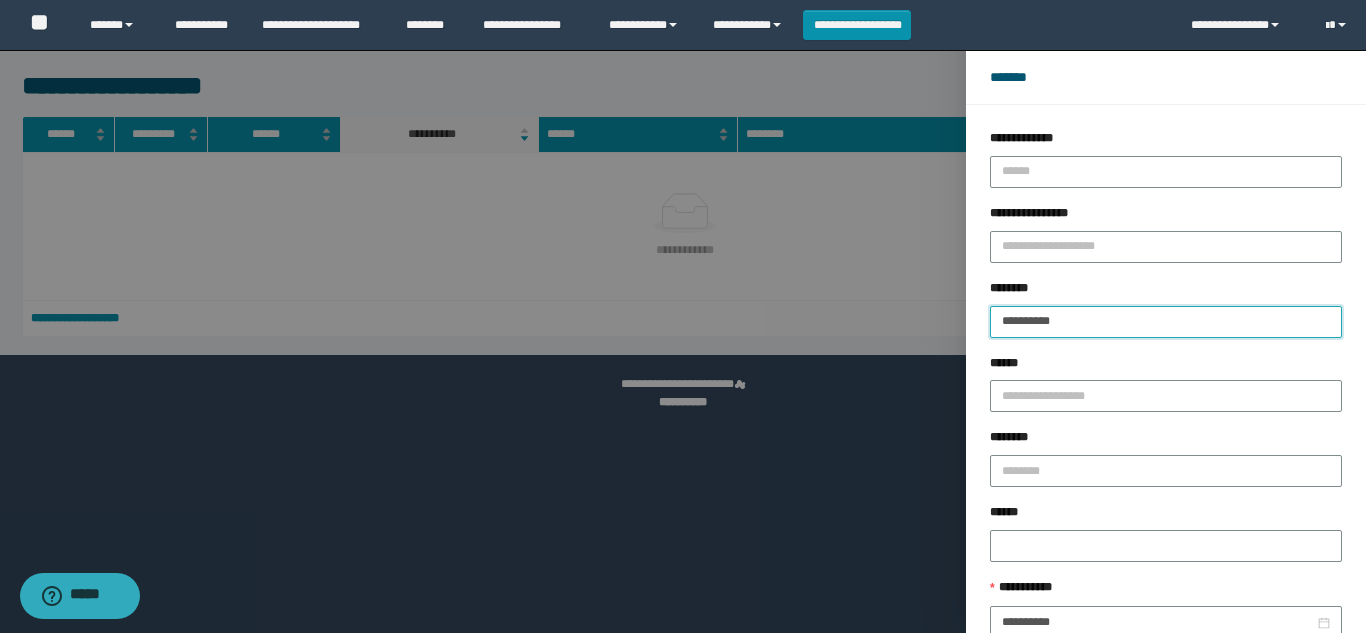 type on "**********" 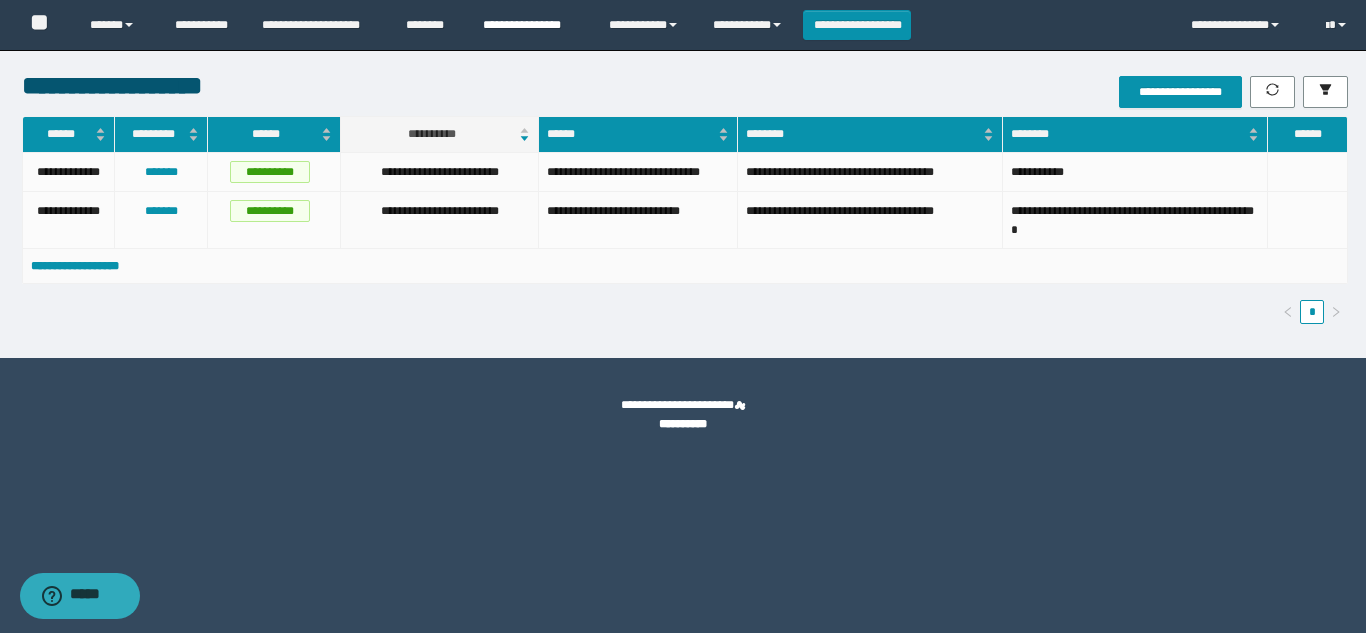 click on "**********" at bounding box center (531, 25) 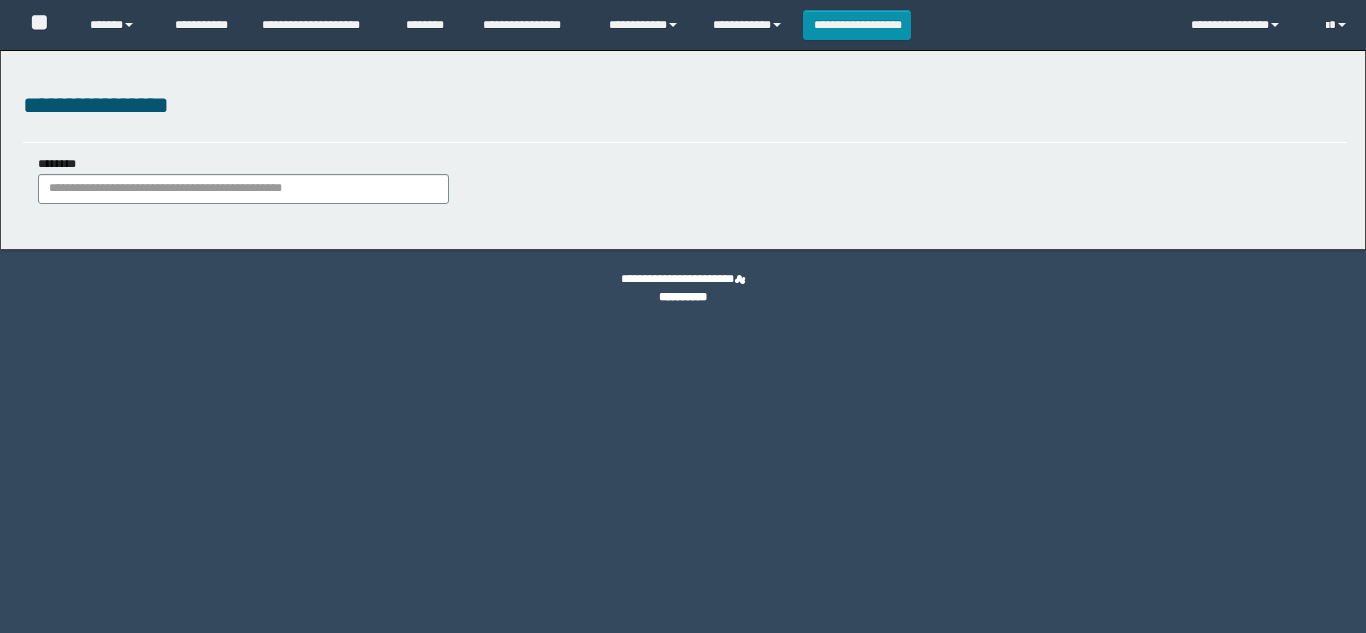 scroll, scrollTop: 0, scrollLeft: 0, axis: both 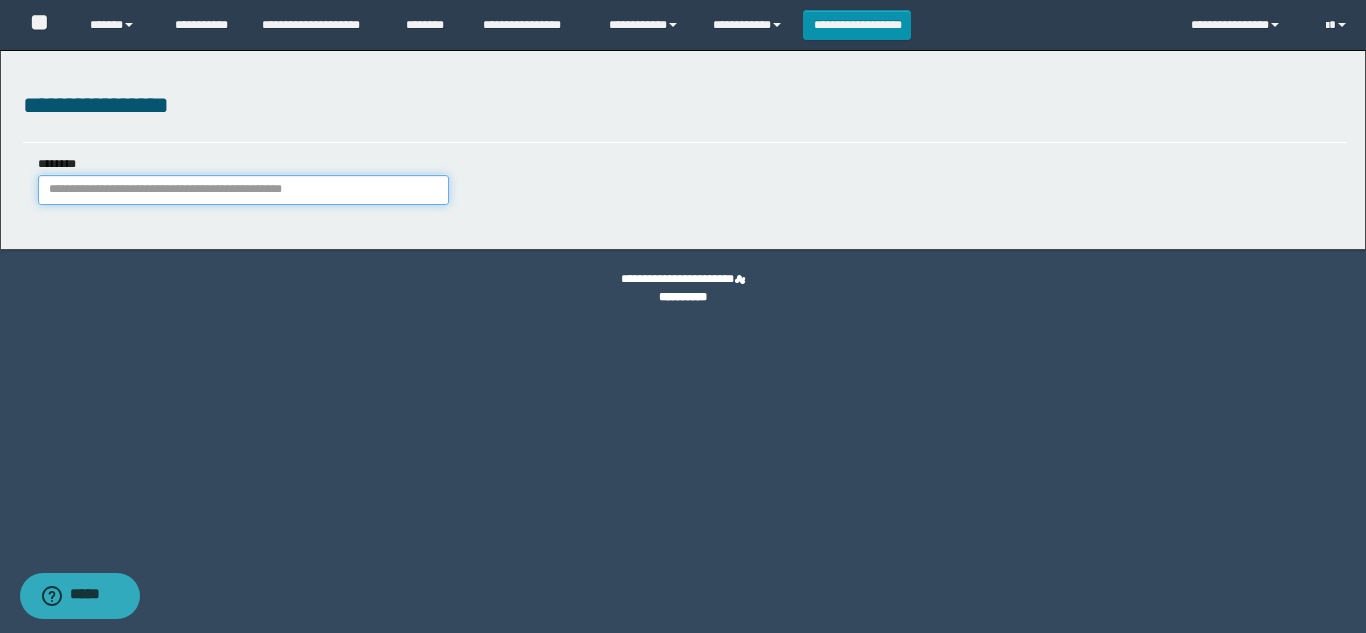click on "********" at bounding box center (243, 190) 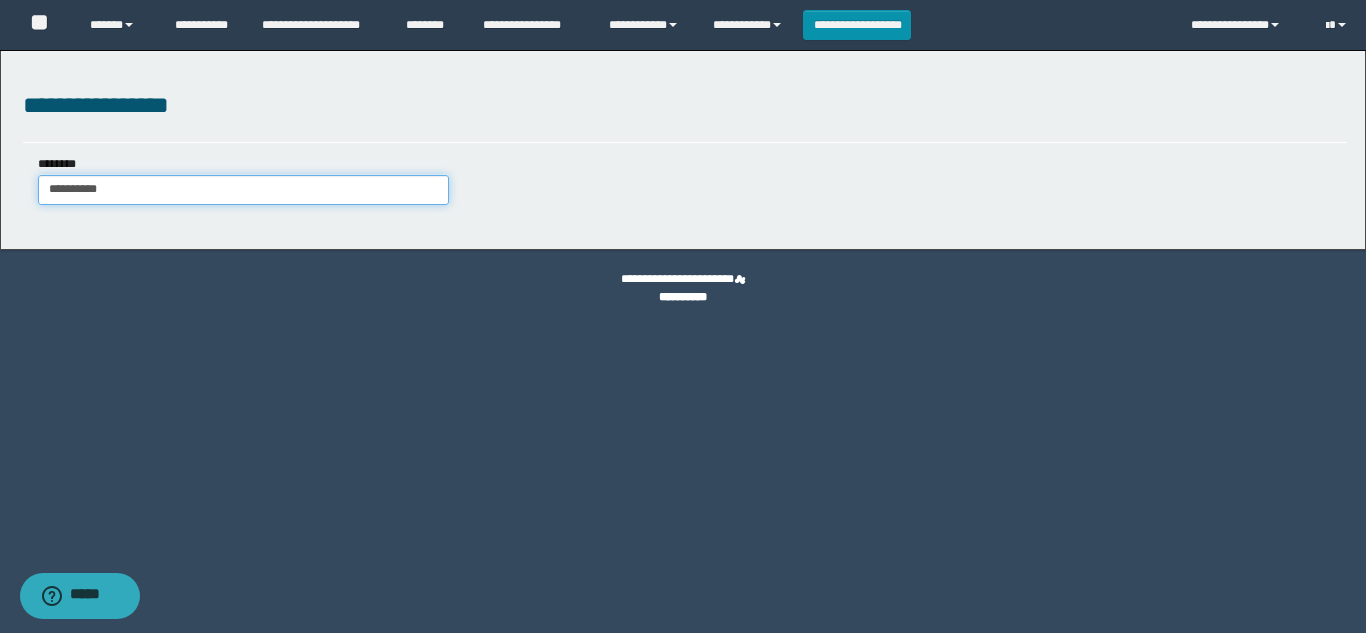 type on "**********" 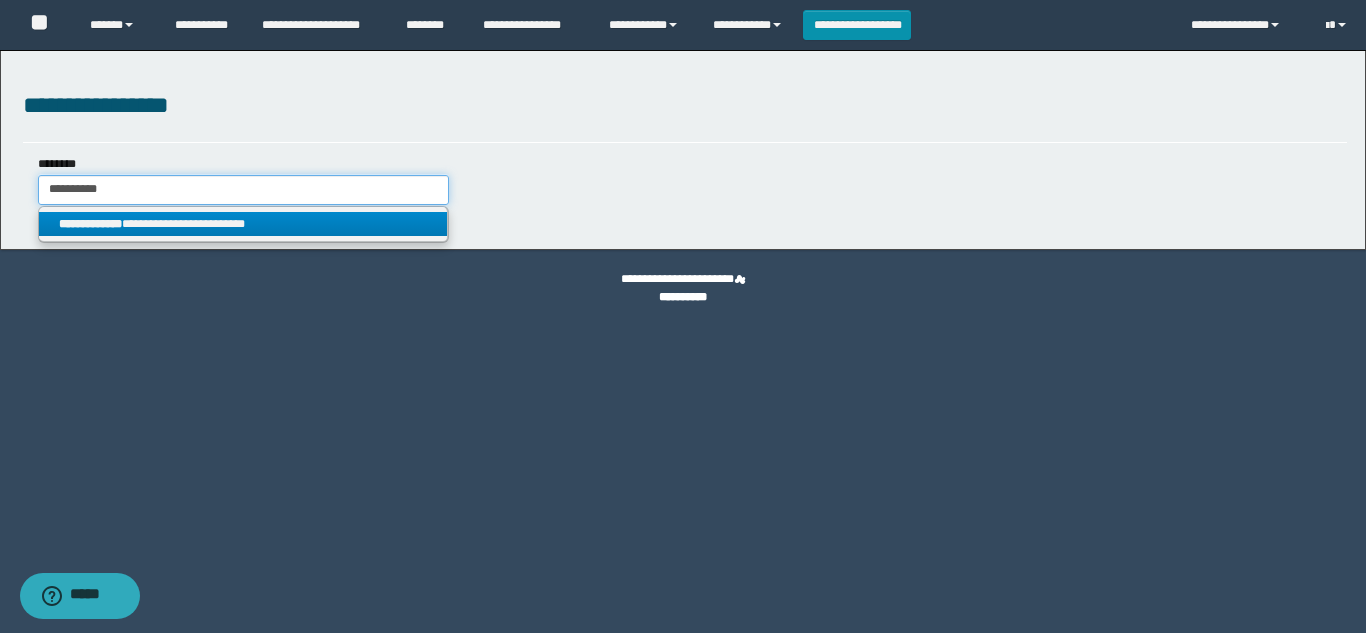 type on "**********" 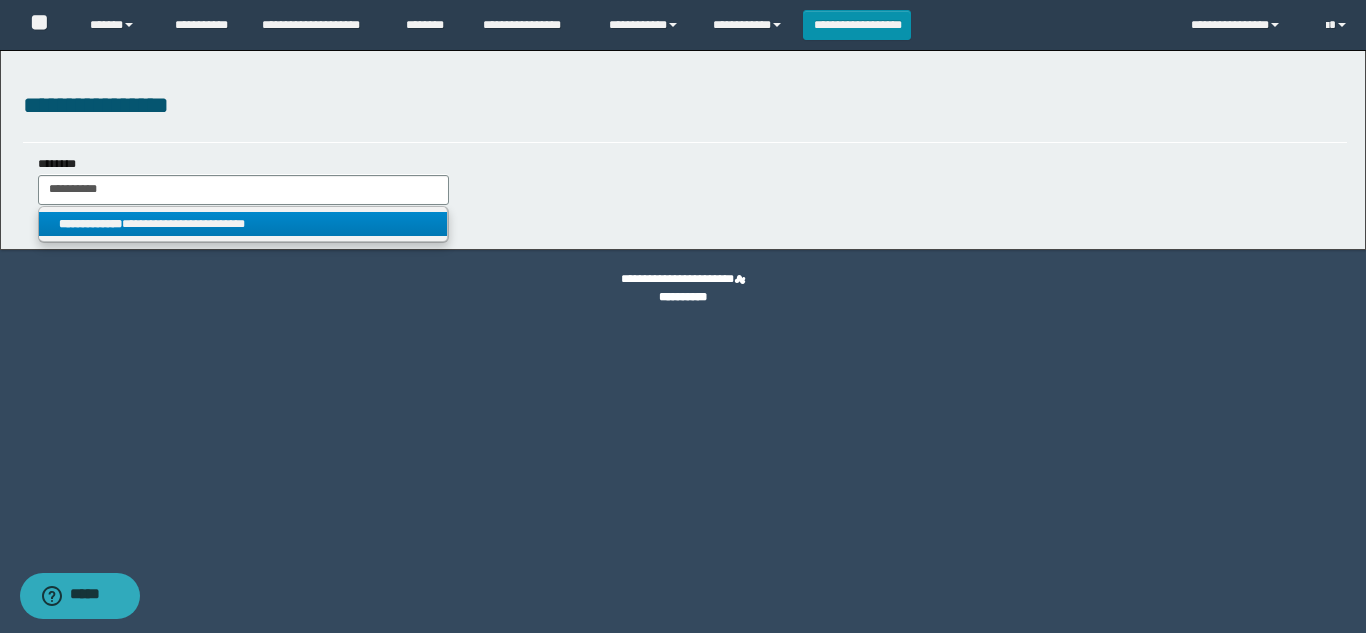 click on "**********" at bounding box center [243, 224] 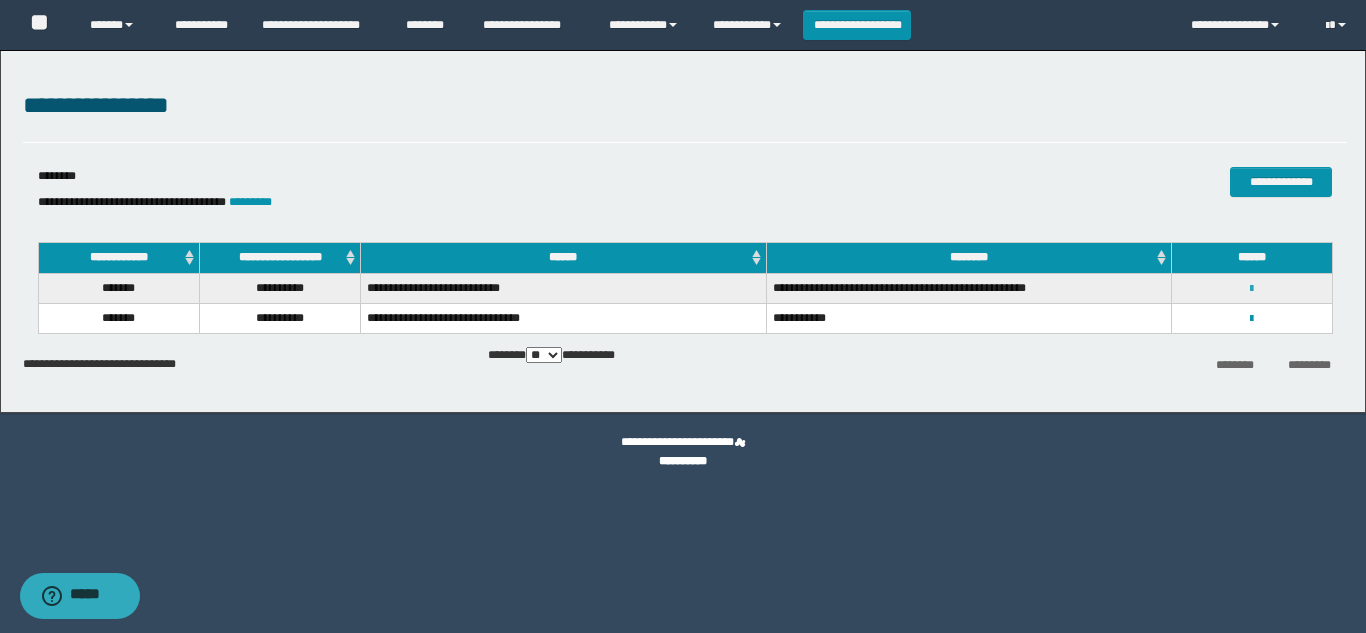 click at bounding box center (1251, 289) 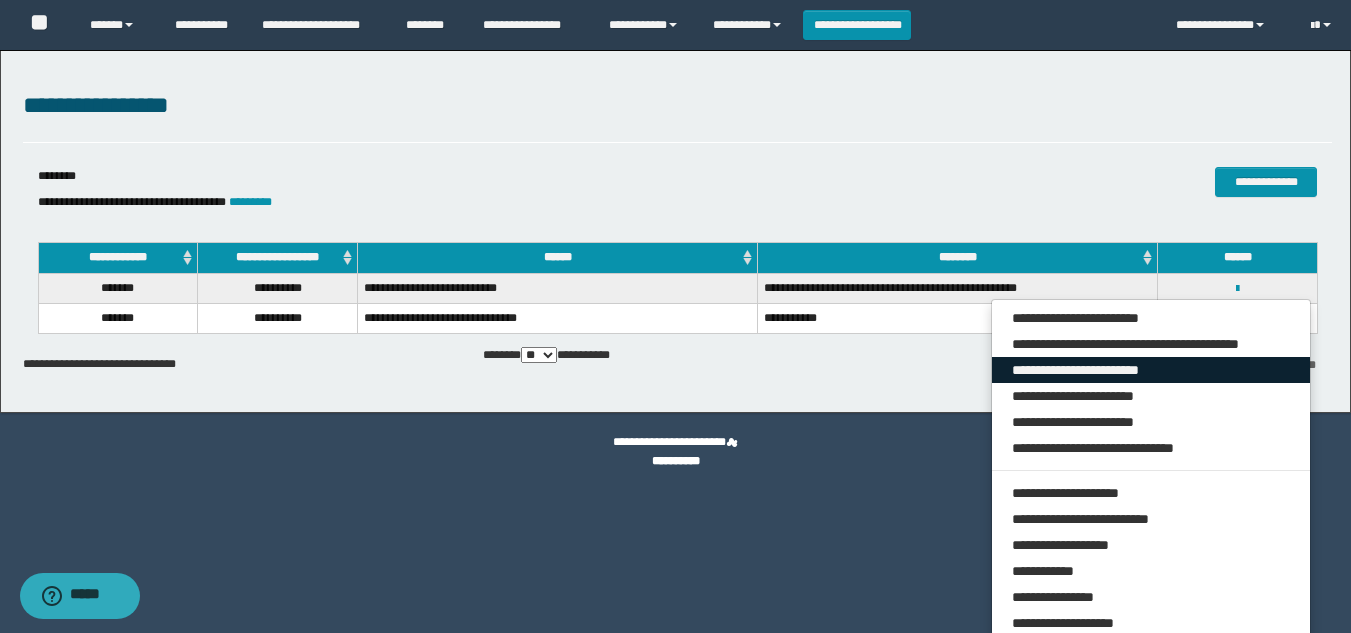 click on "**********" at bounding box center (1151, 370) 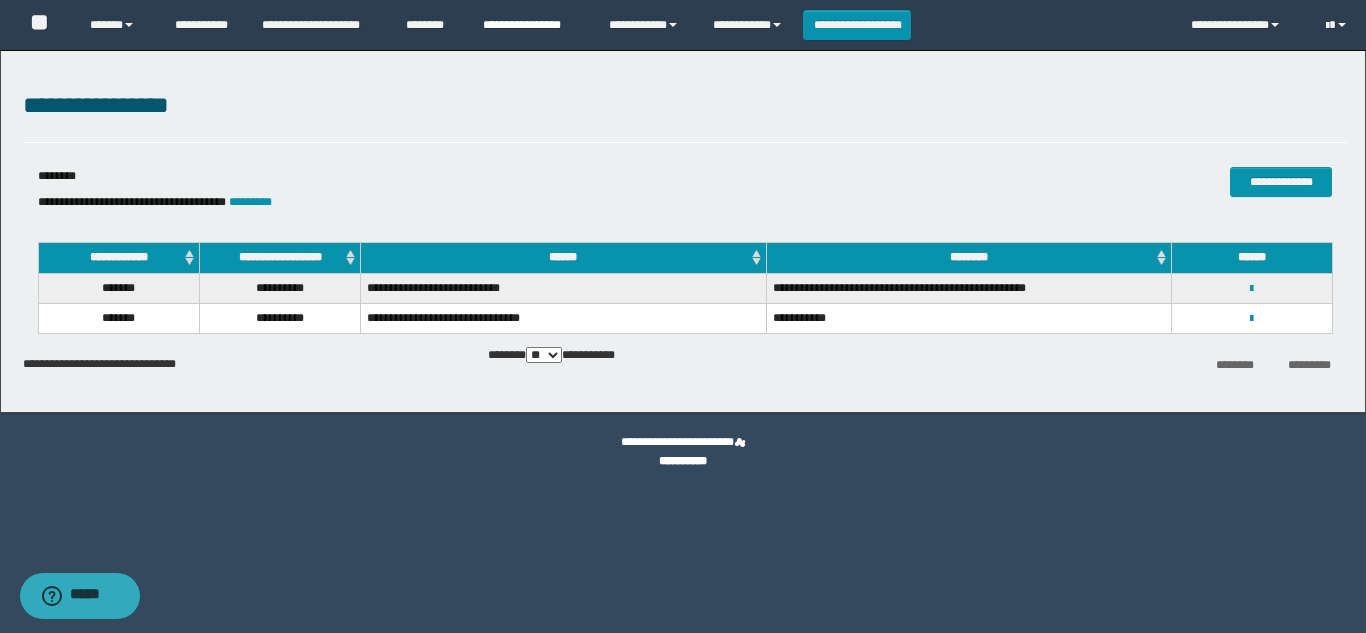click on "**********" at bounding box center [531, 25] 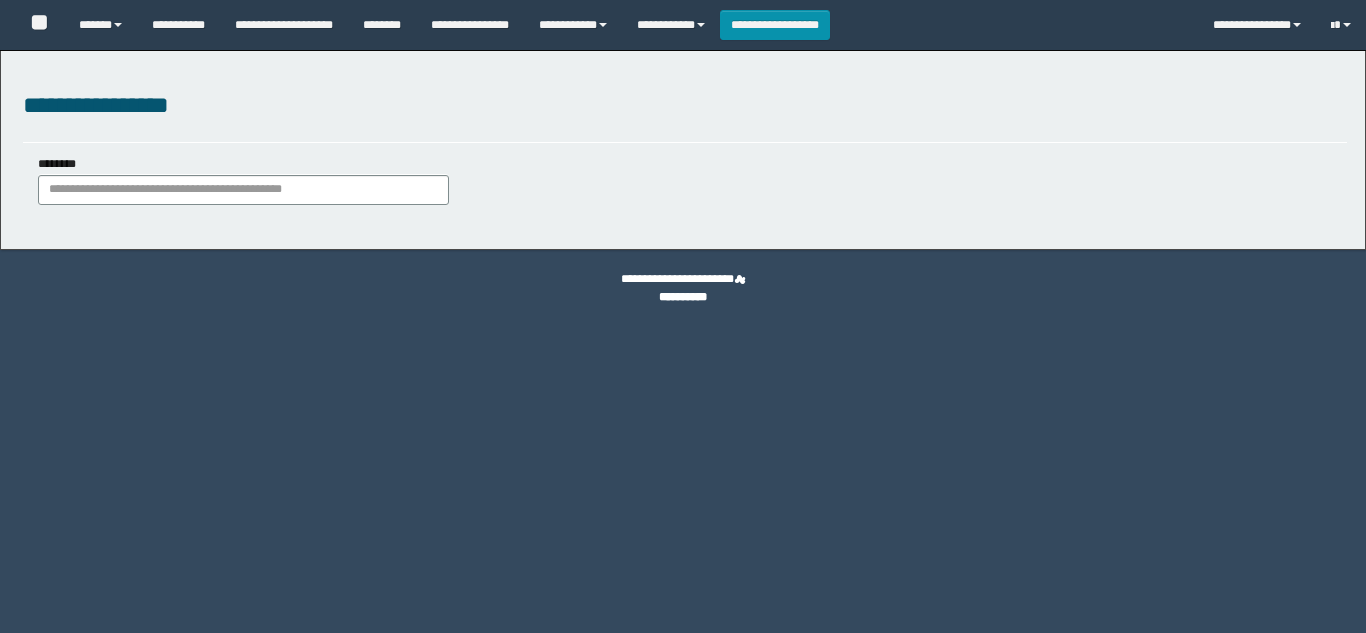 scroll, scrollTop: 0, scrollLeft: 0, axis: both 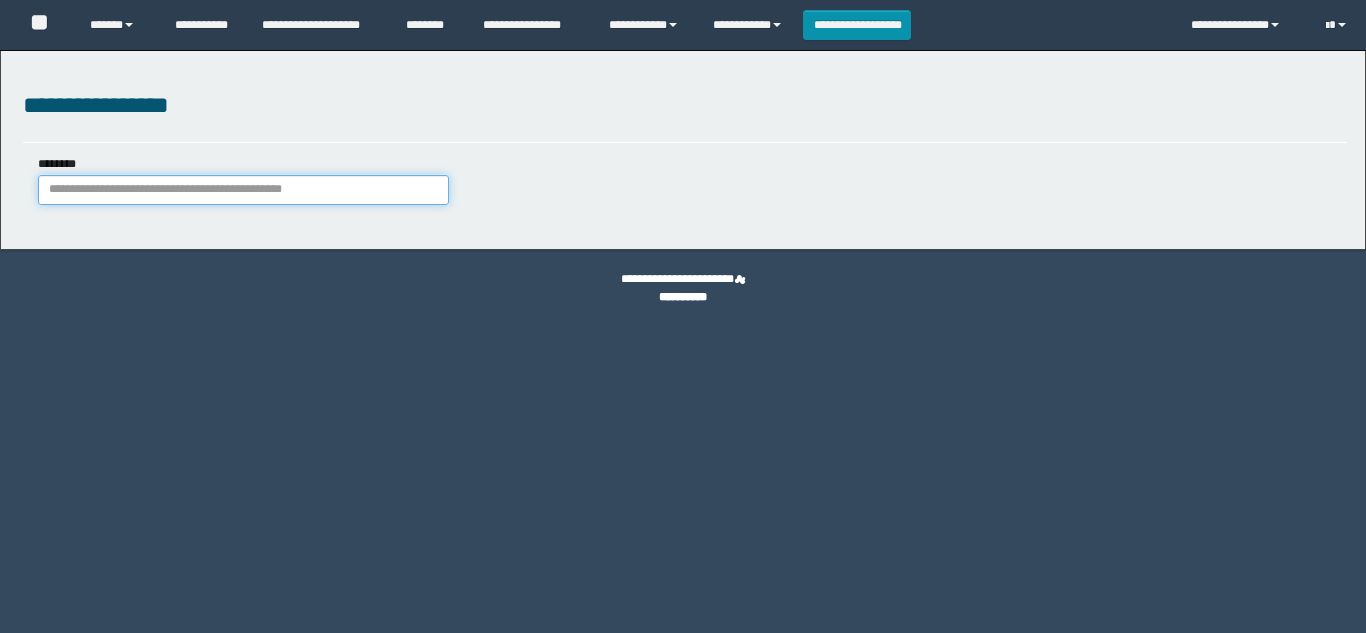 click on "********" at bounding box center (243, 190) 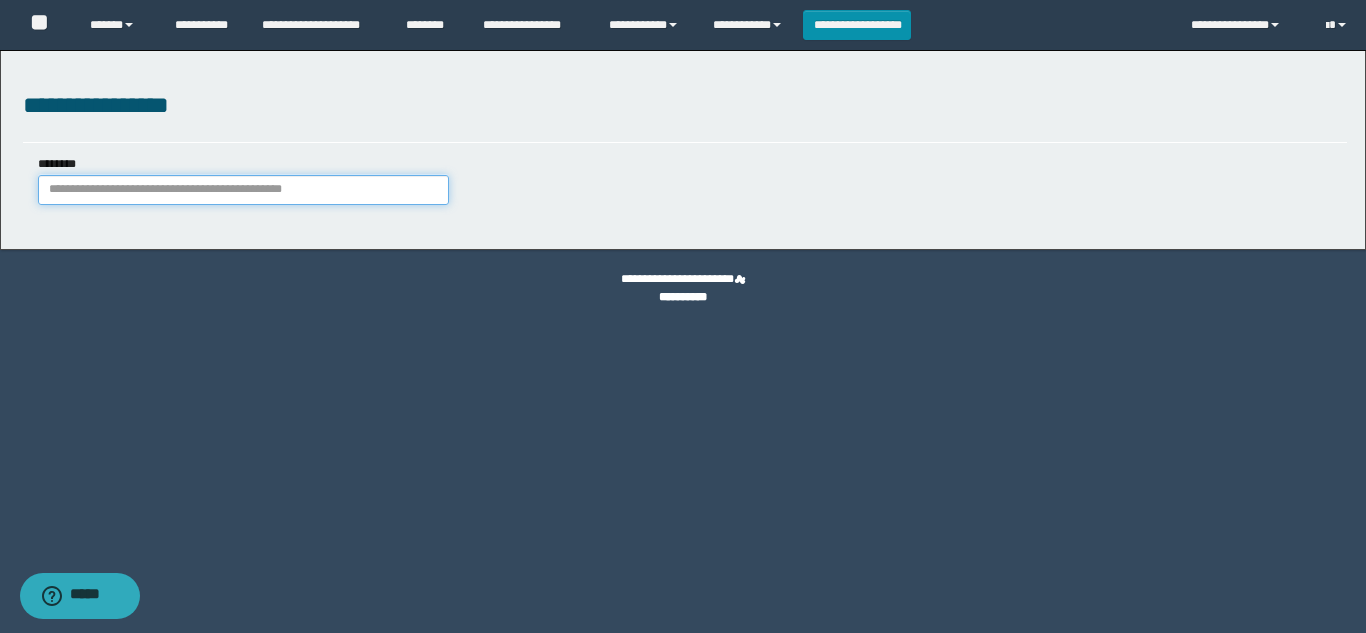 paste on "**********" 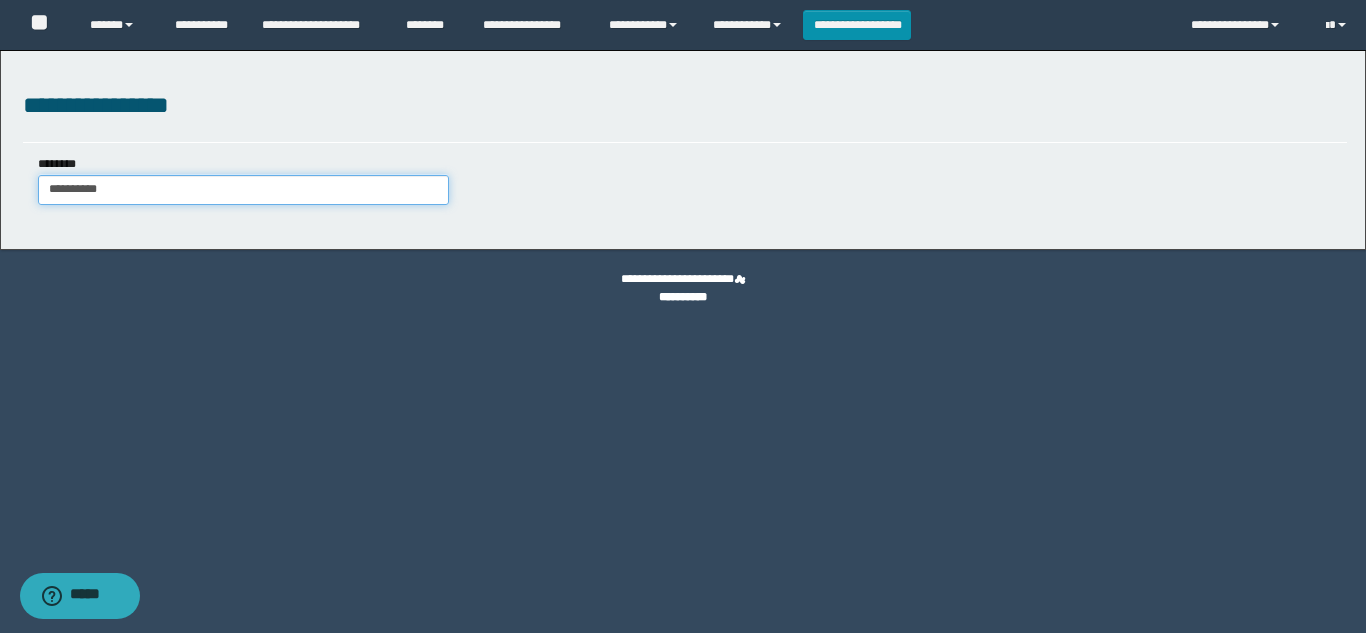 type on "**********" 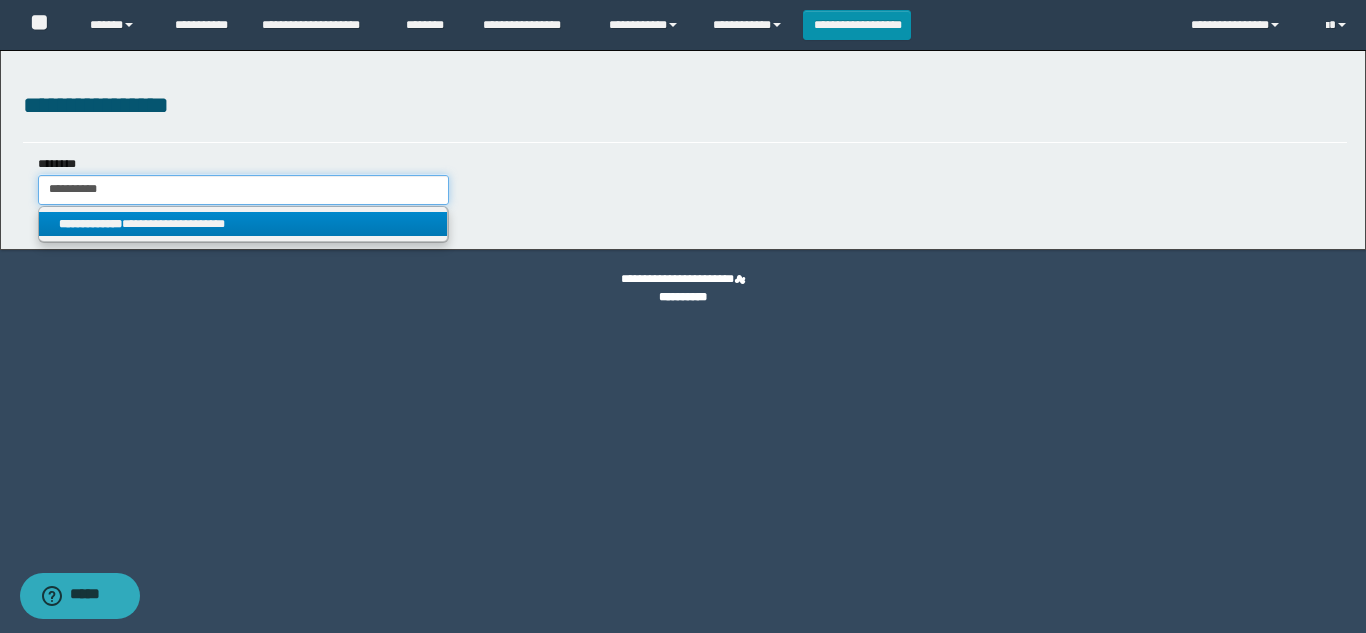 type on "**********" 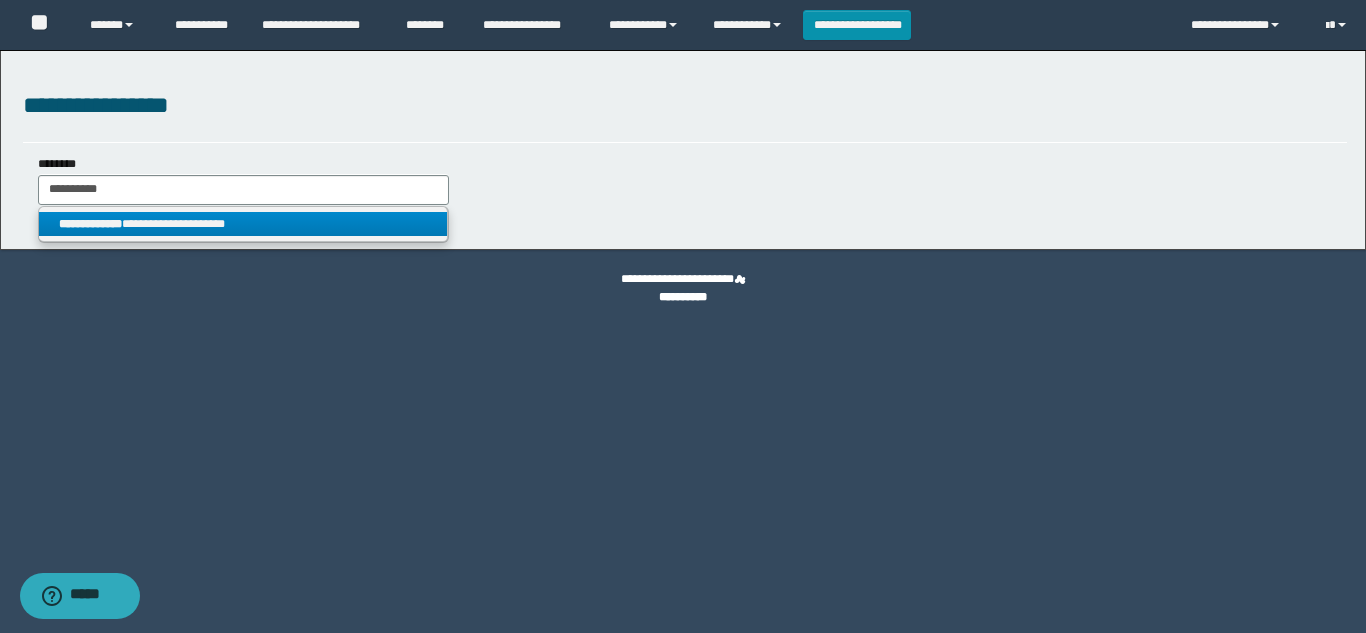 click on "**********" at bounding box center (243, 224) 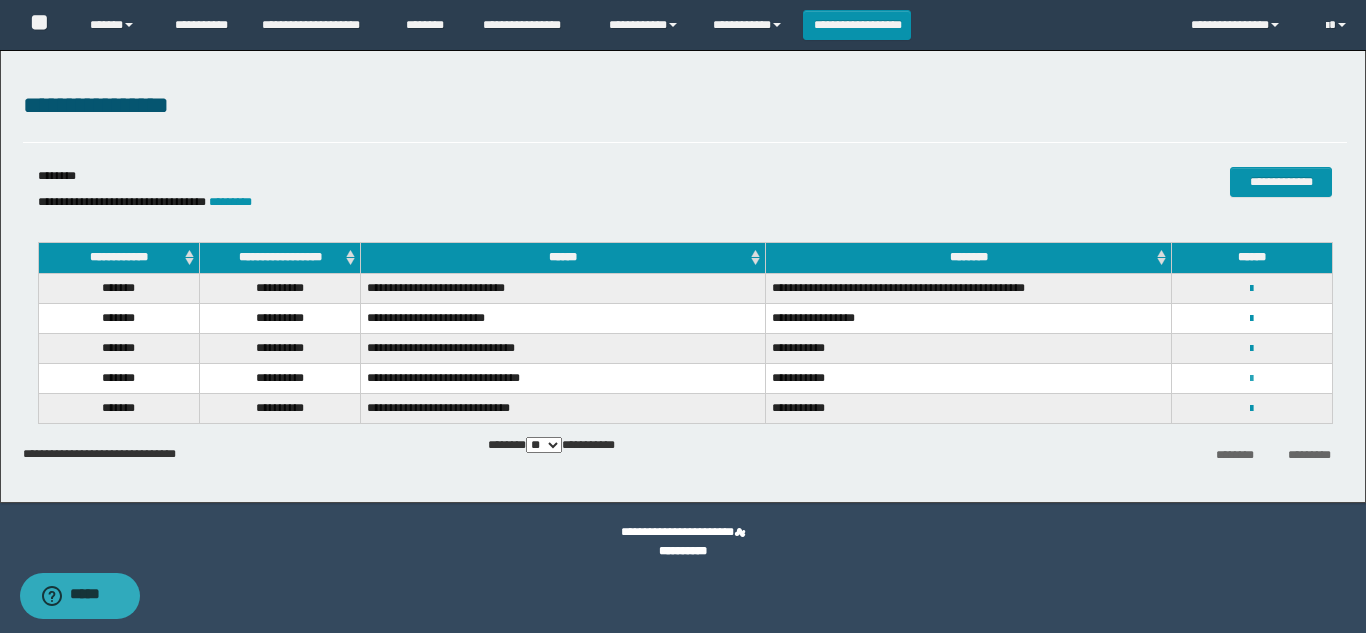 click at bounding box center [1251, 379] 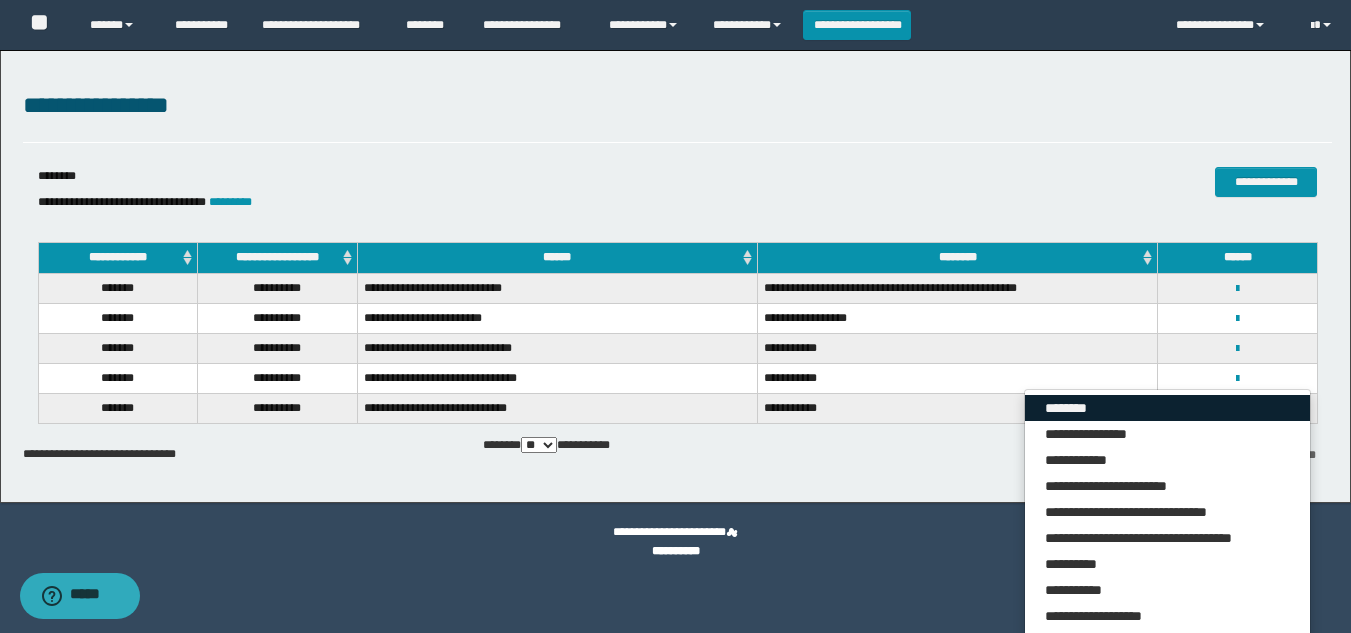 click on "********" at bounding box center [1167, 408] 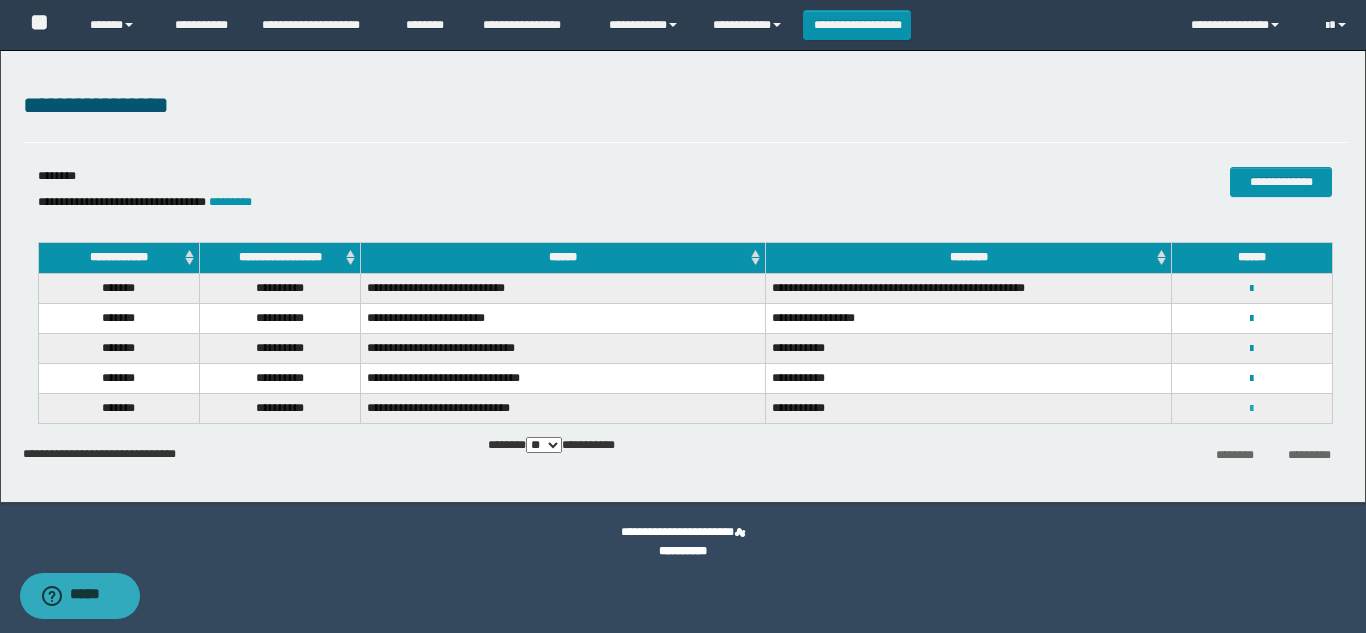 click at bounding box center [1251, 409] 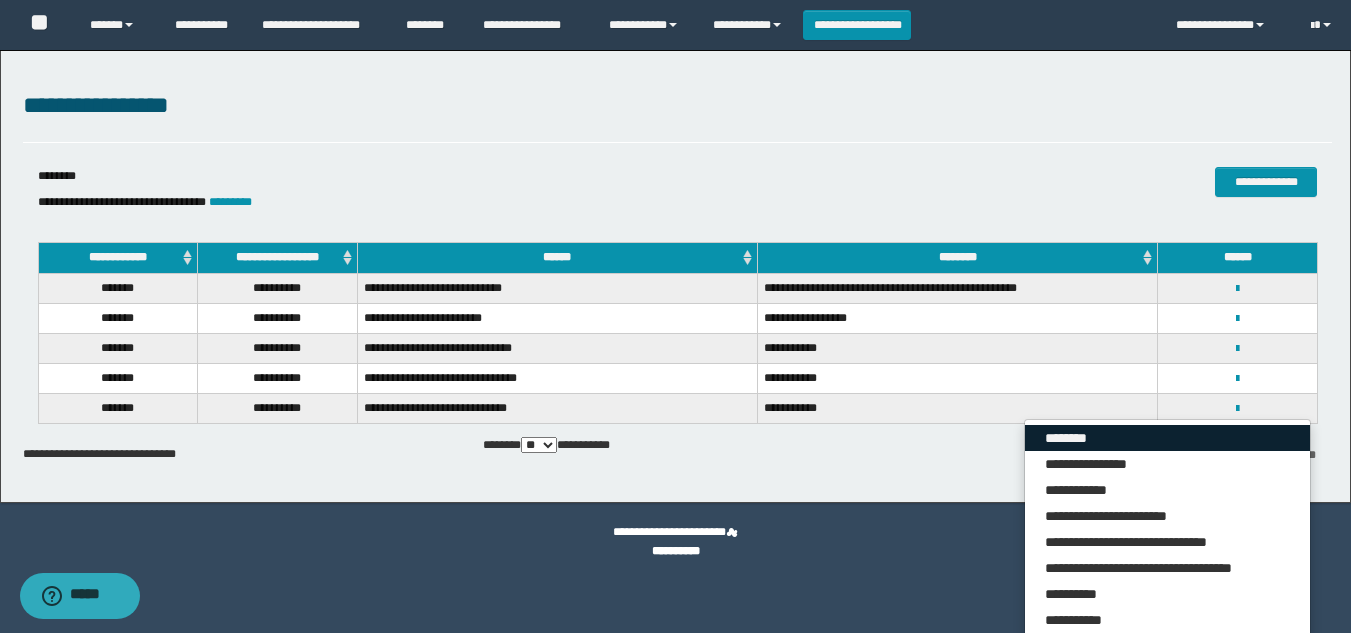 click on "********" at bounding box center (1167, 438) 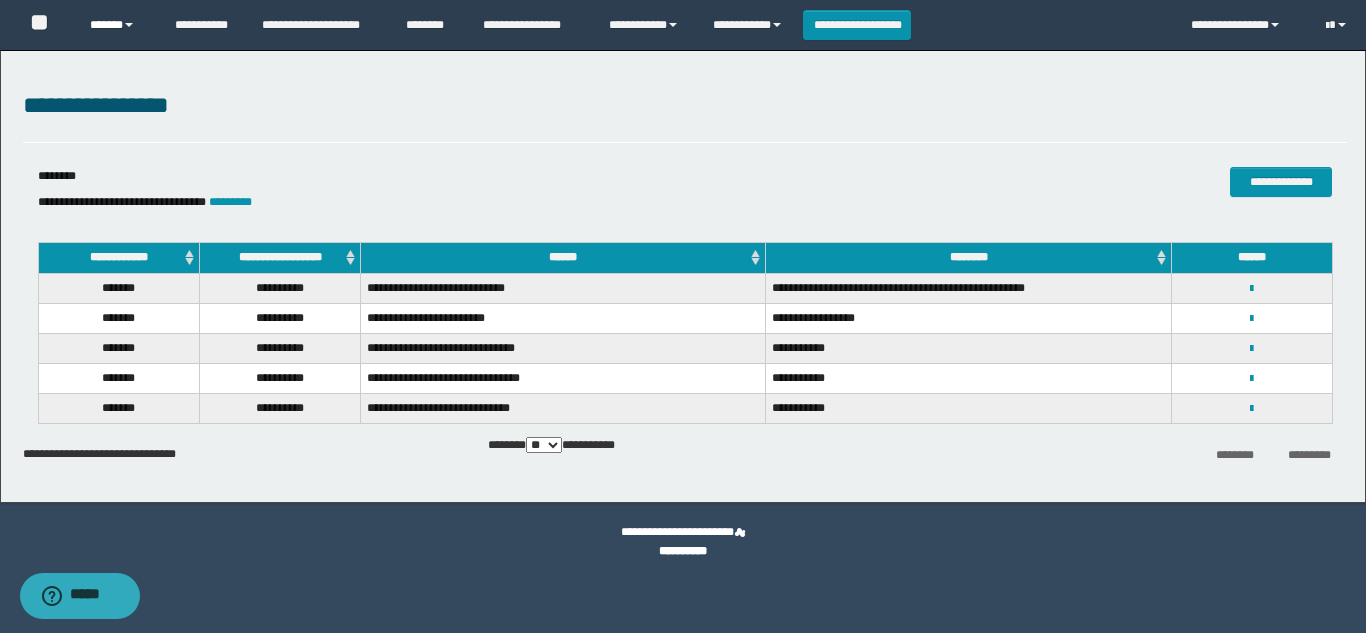 click on "******" at bounding box center [117, 25] 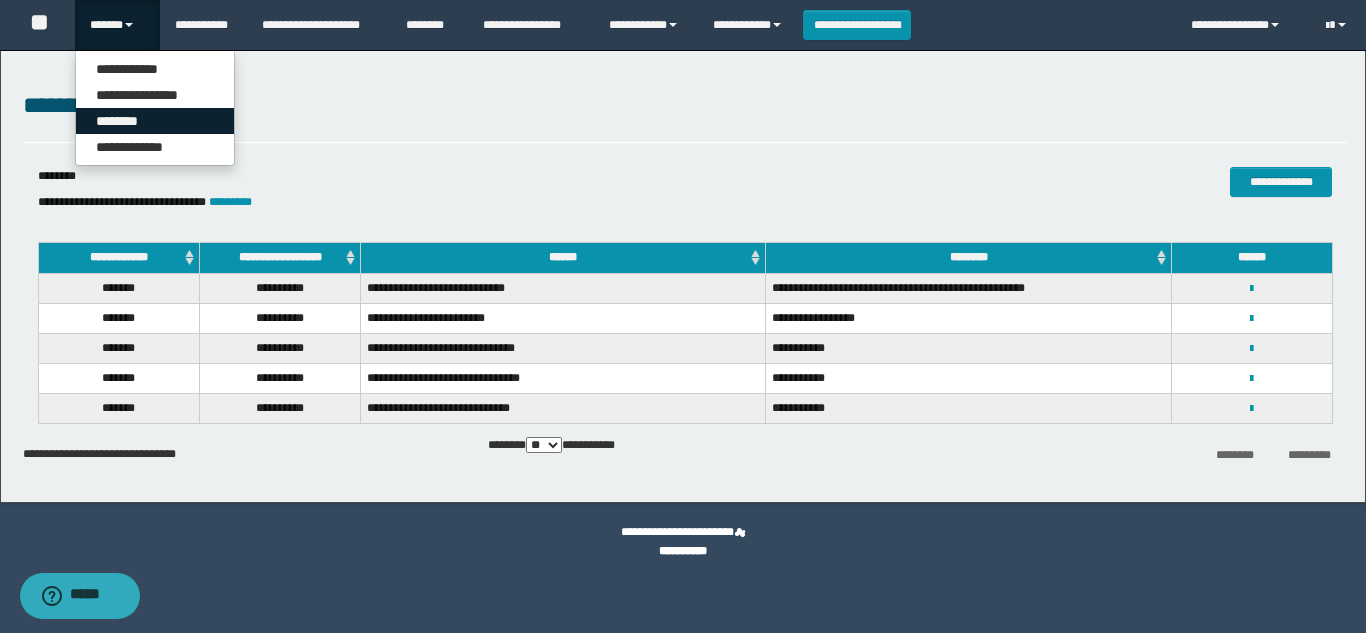 click on "********" at bounding box center (155, 121) 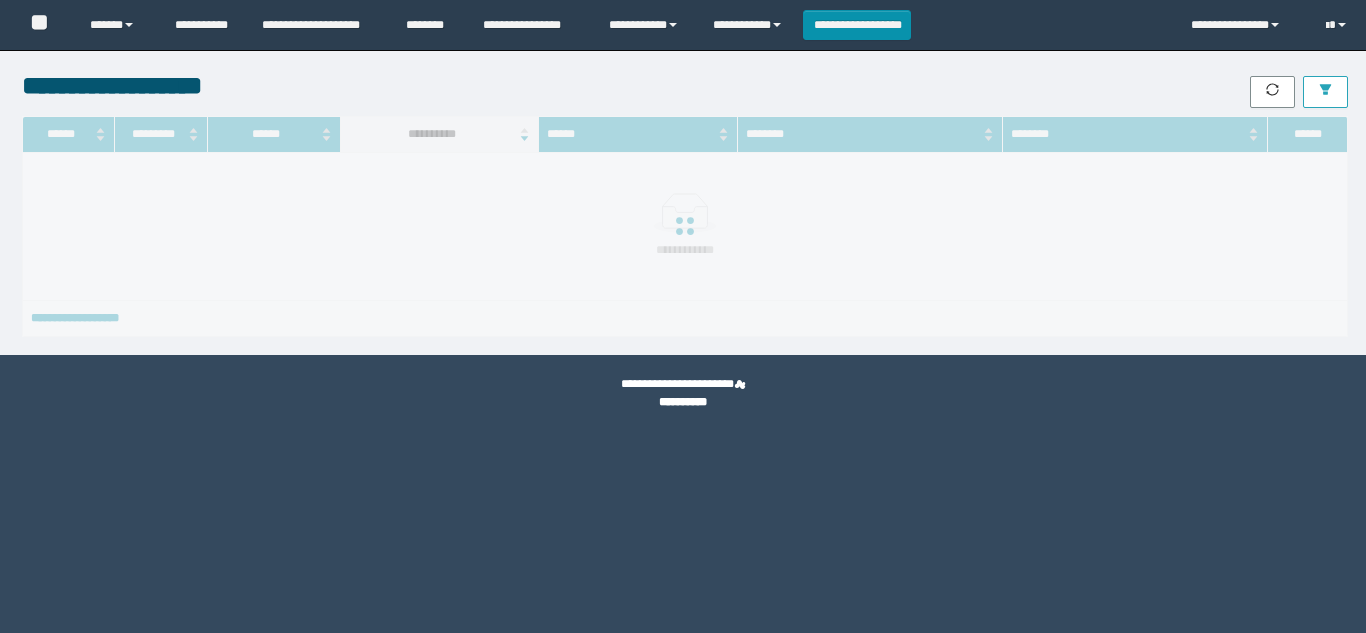 scroll, scrollTop: 0, scrollLeft: 0, axis: both 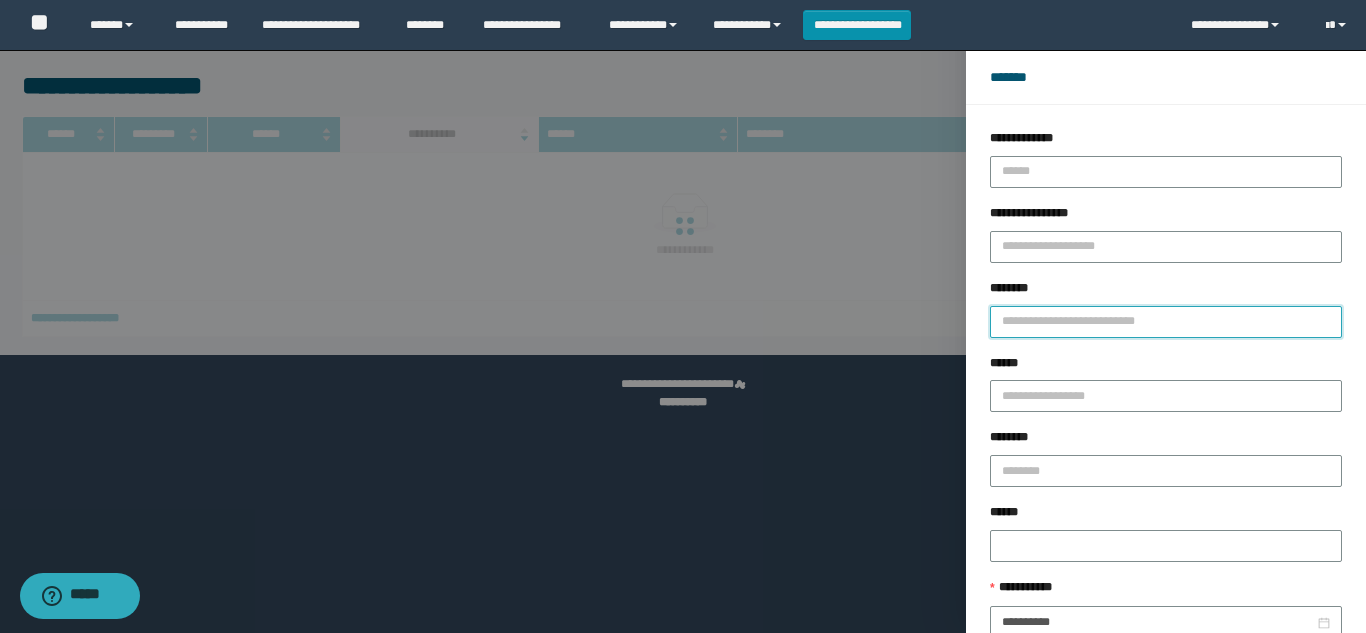 click on "********" at bounding box center [1166, 322] 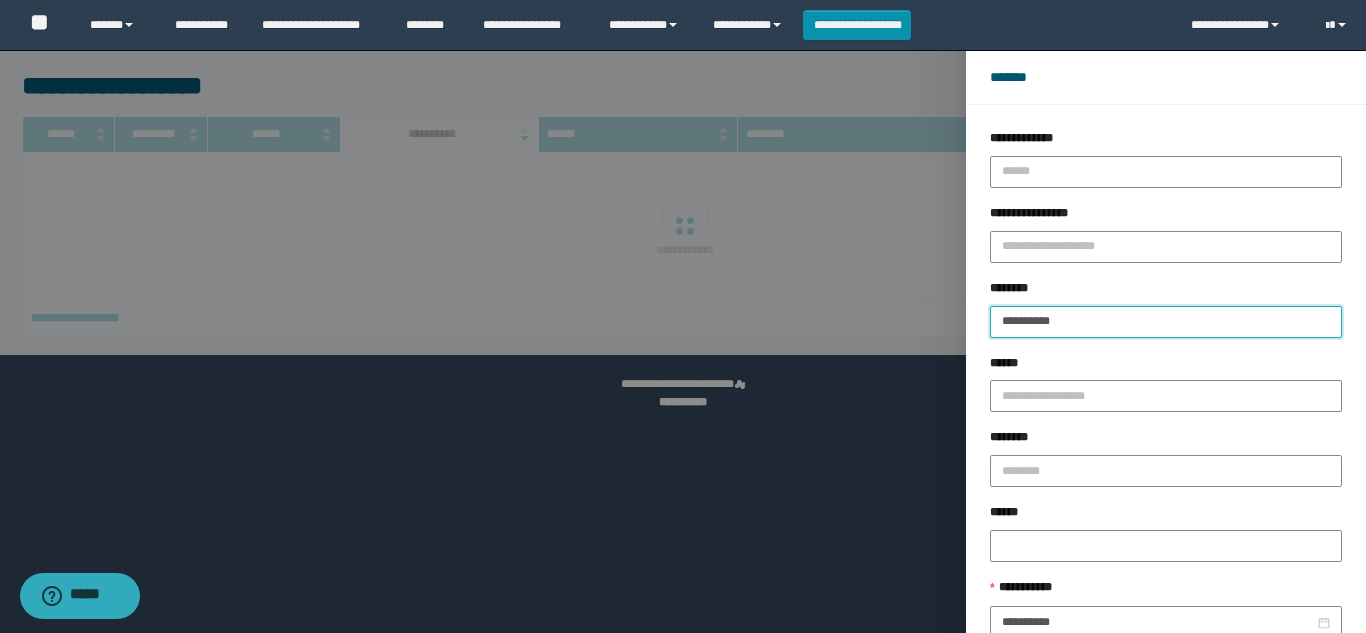 type on "**********" 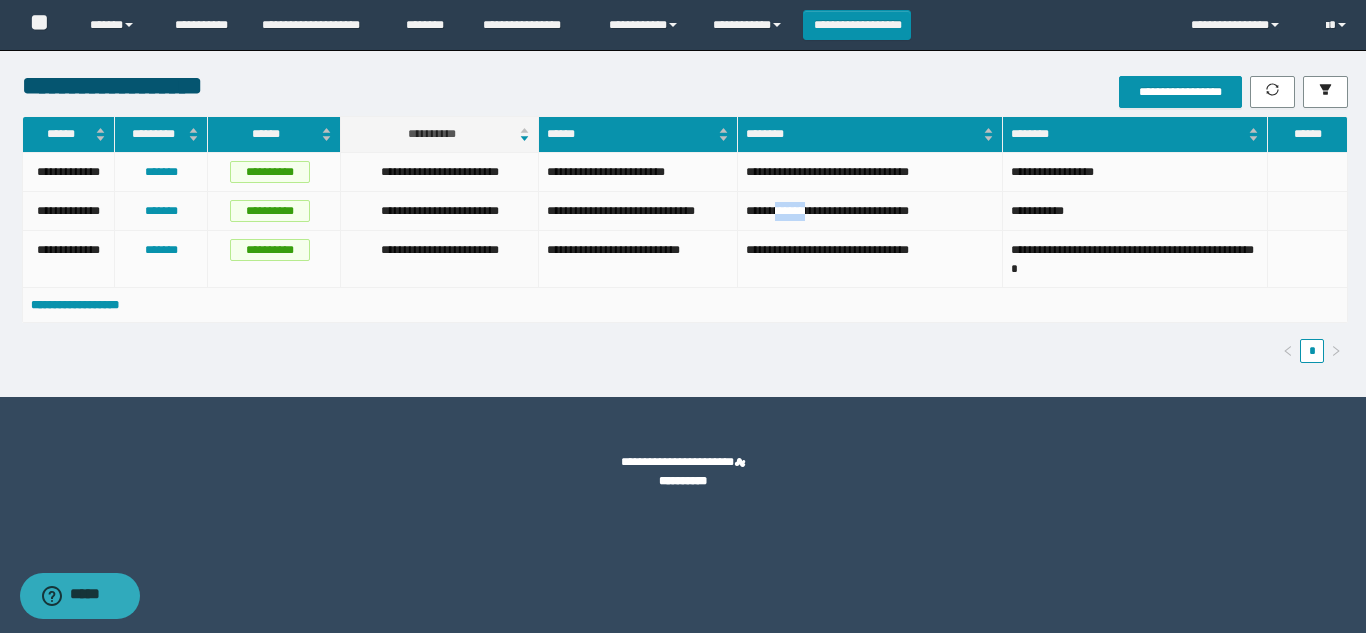 drag, startPoint x: 825, startPoint y: 226, endPoint x: 785, endPoint y: 227, distance: 40.012497 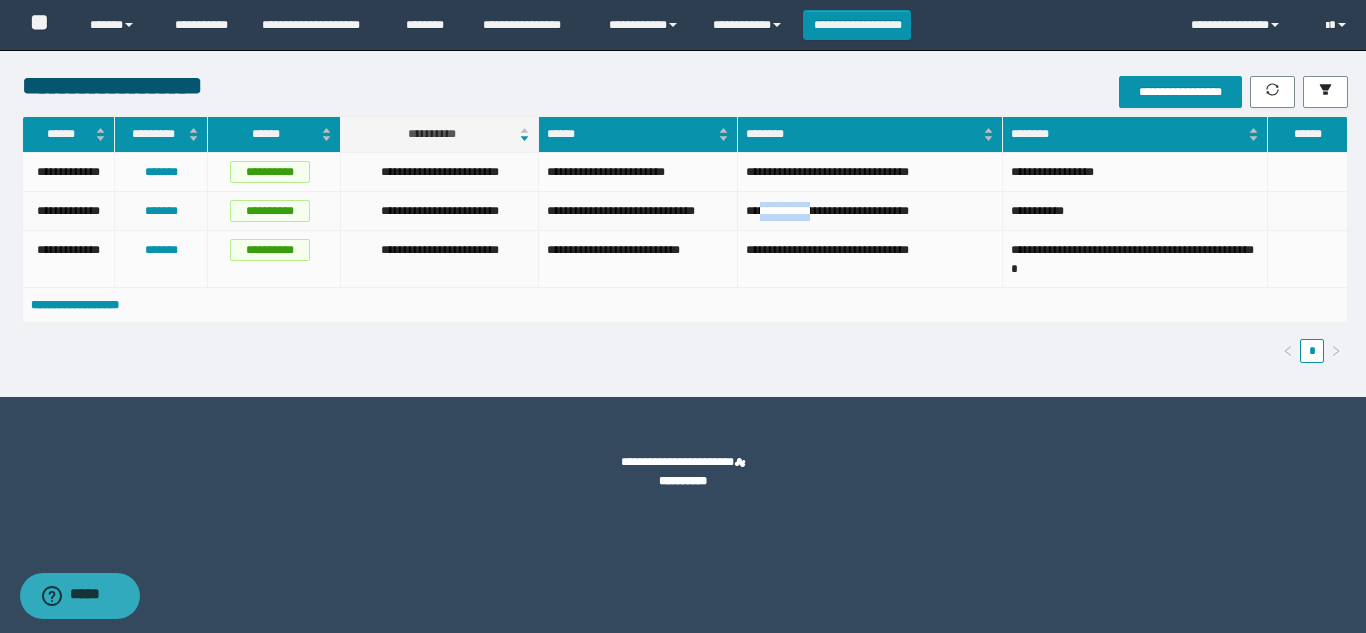 drag, startPoint x: 827, startPoint y: 229, endPoint x: 763, endPoint y: 238, distance: 64.629715 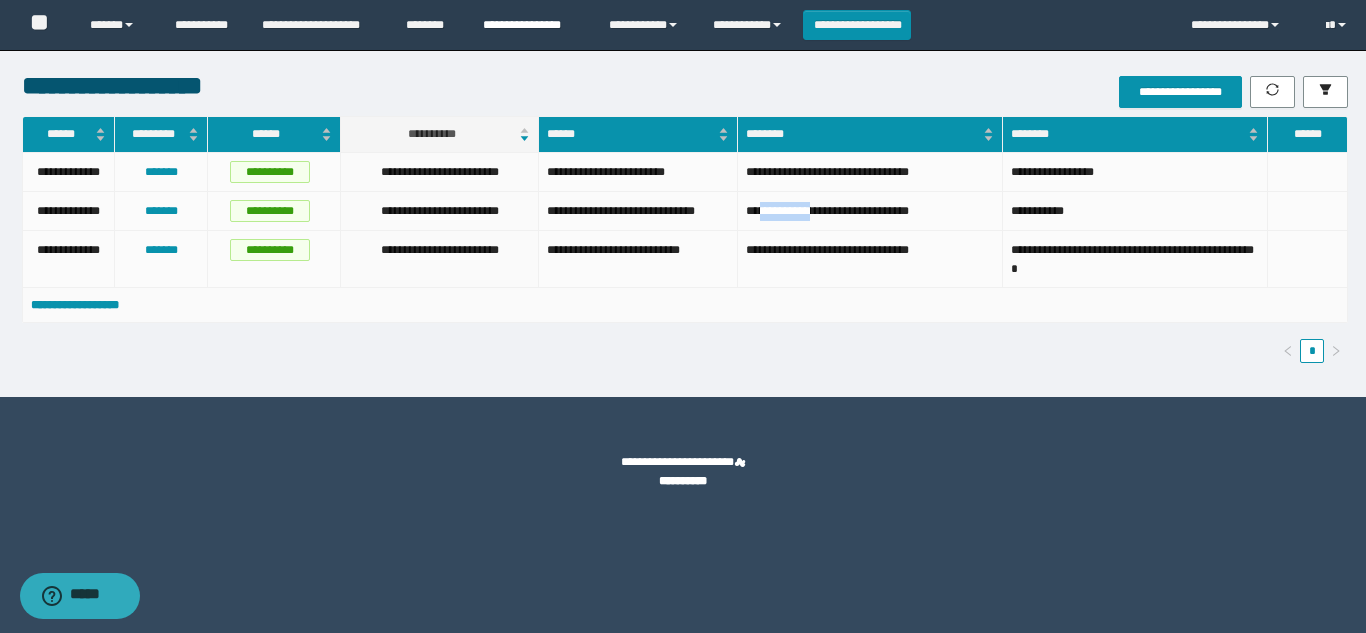 click on "**********" at bounding box center [531, 25] 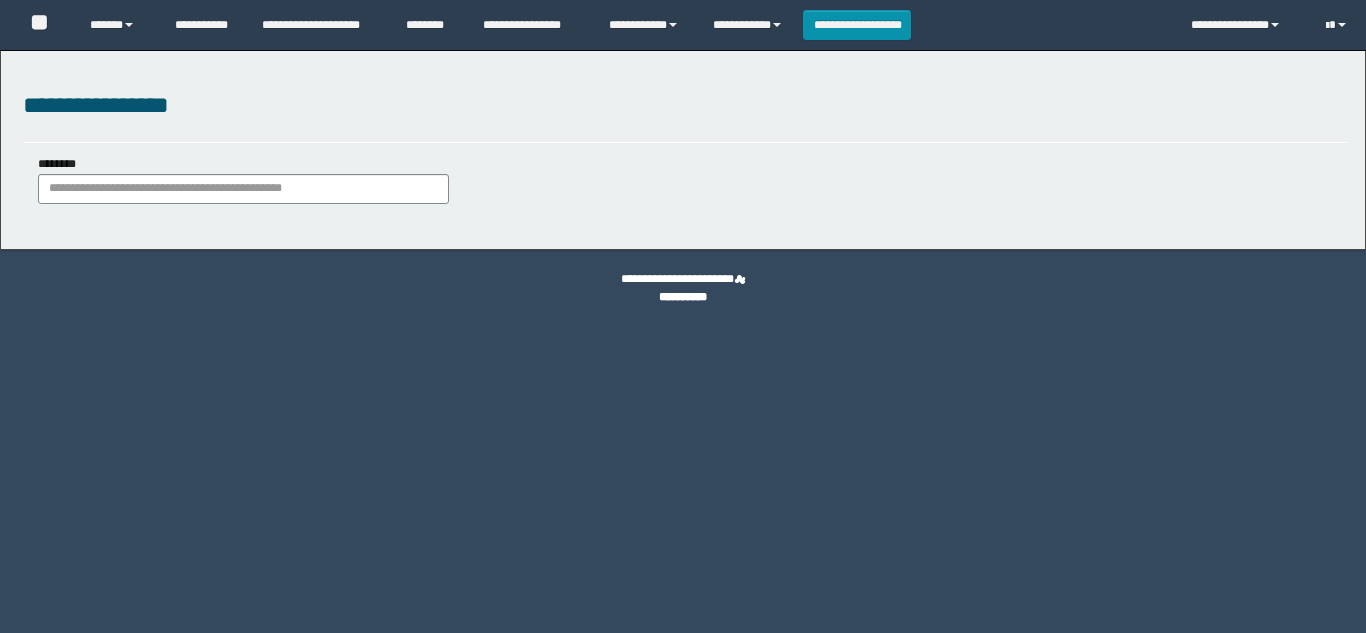 scroll, scrollTop: 0, scrollLeft: 0, axis: both 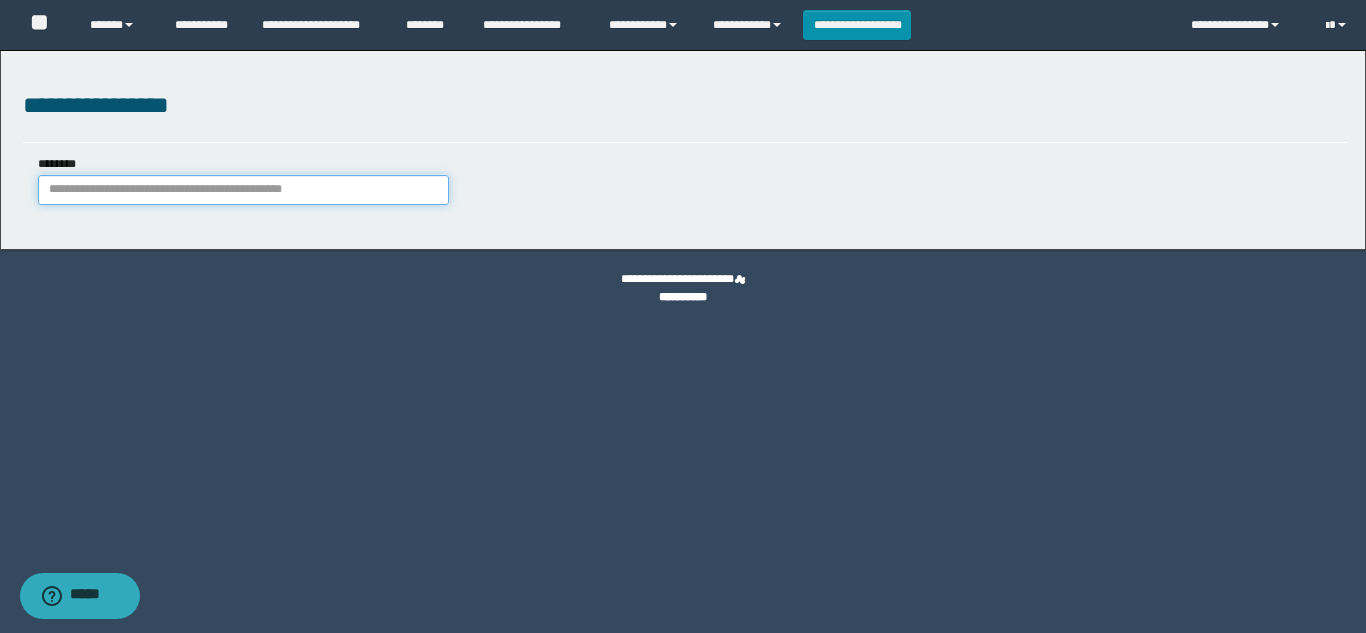 click on "********" at bounding box center (243, 190) 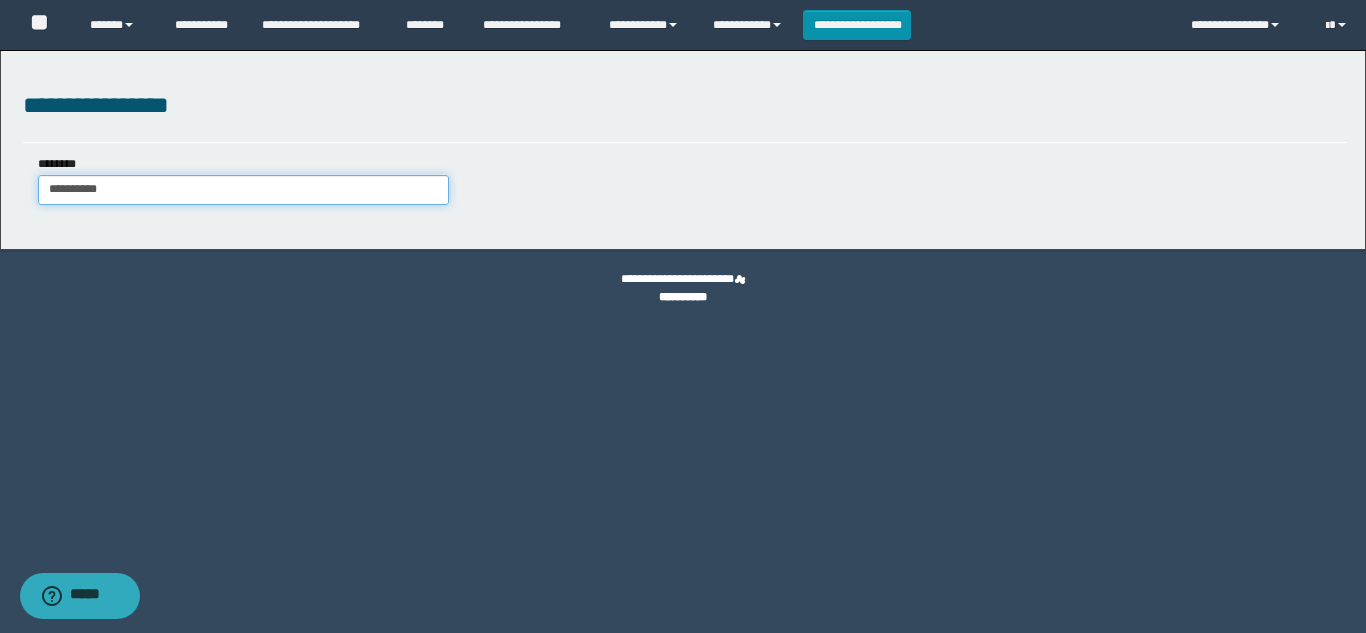 type on "**********" 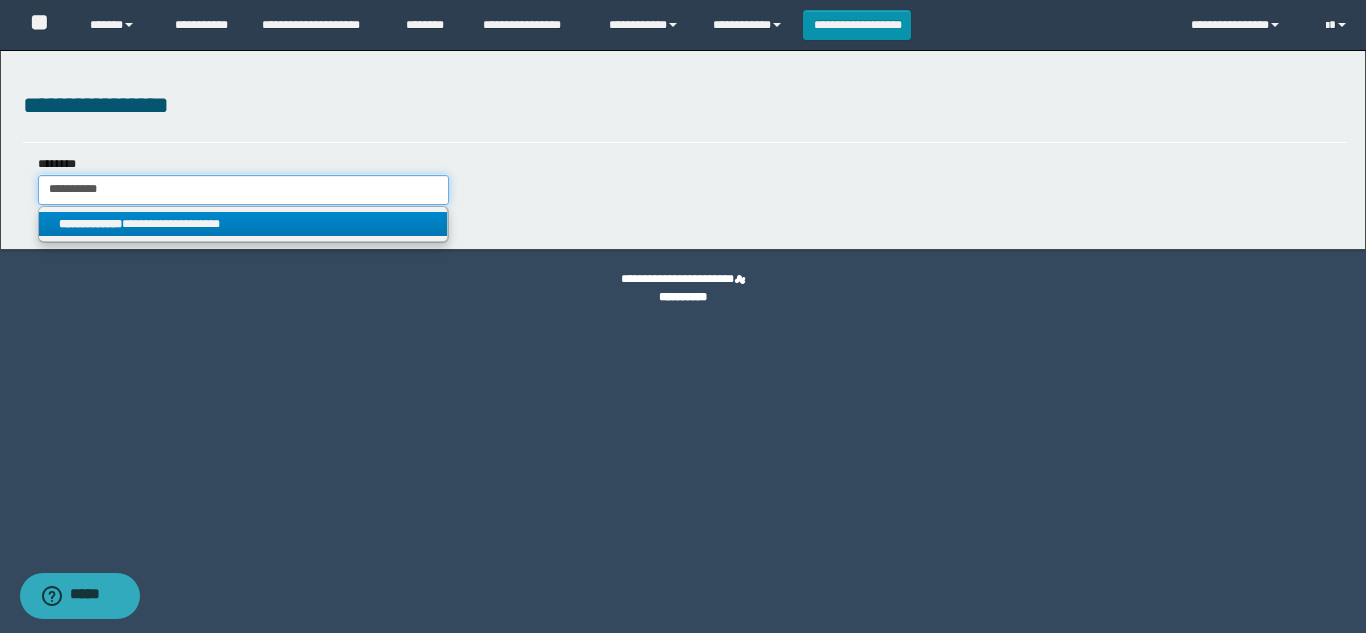 type on "**********" 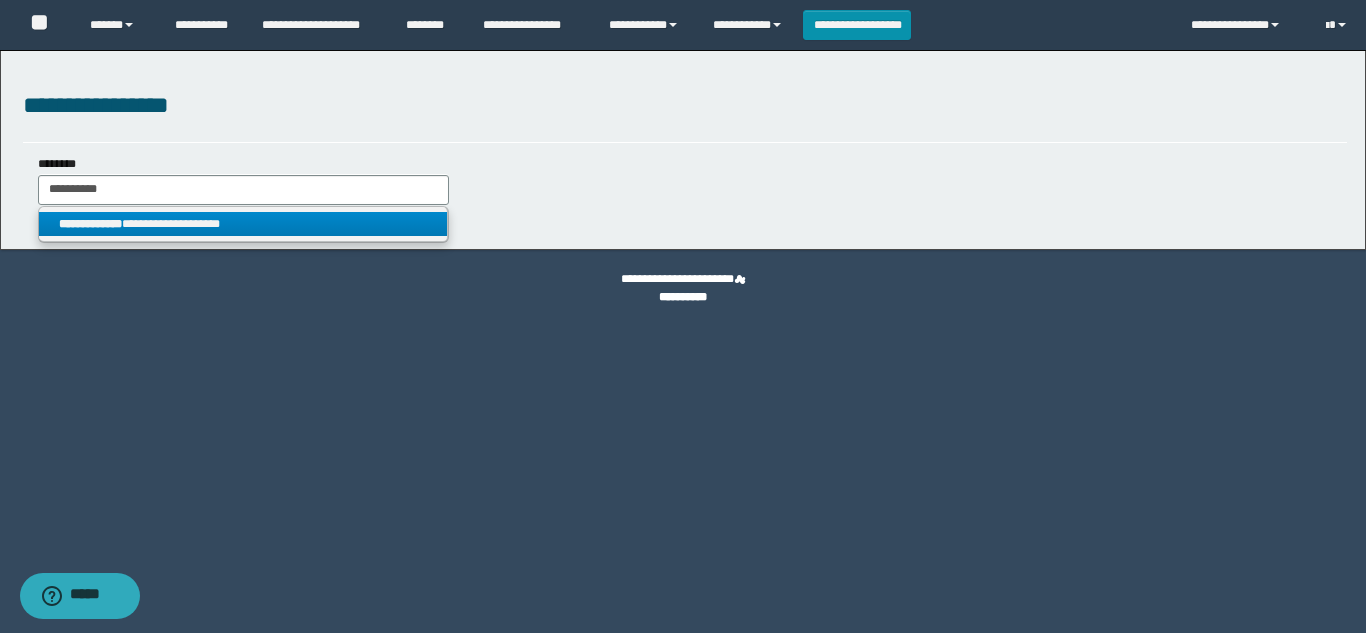 click on "**********" at bounding box center [243, 224] 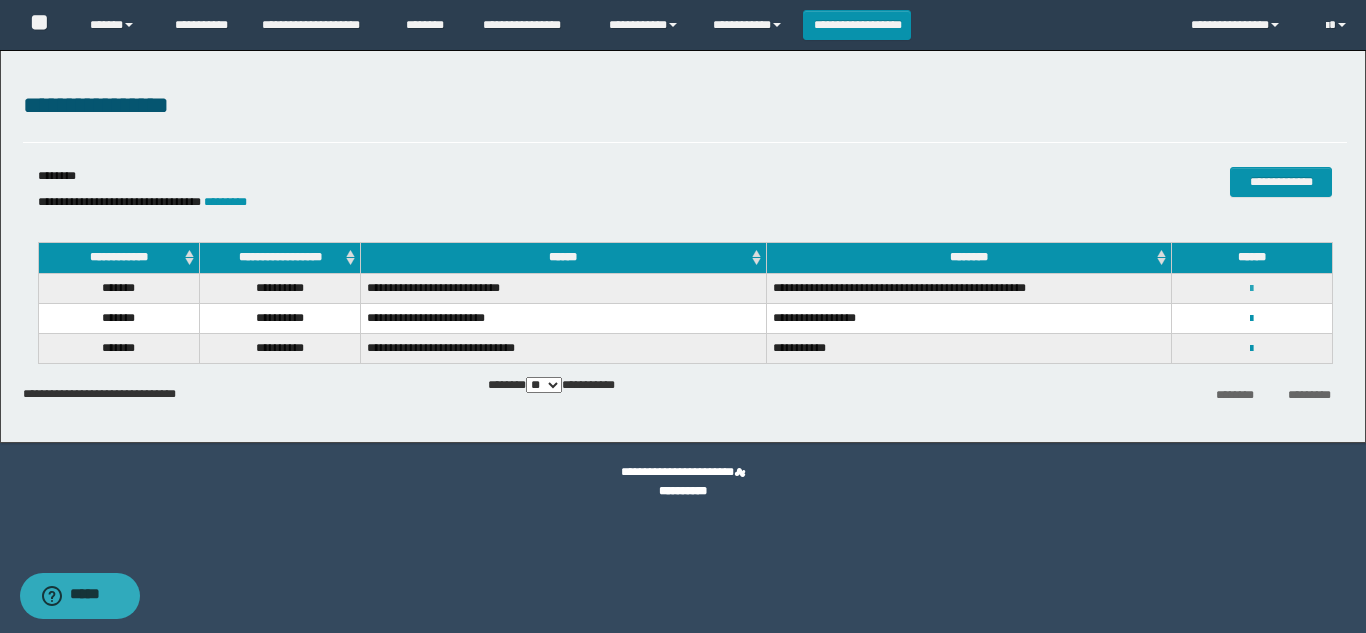 click at bounding box center (1251, 289) 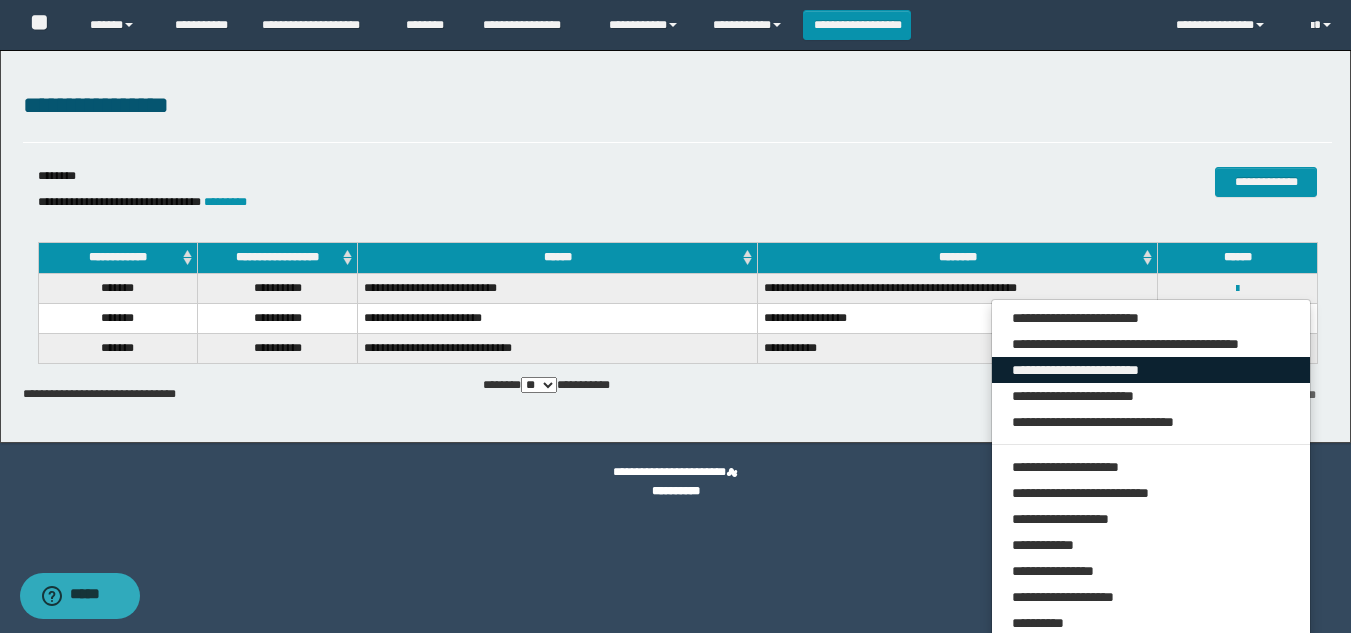 click on "**********" at bounding box center (1151, 370) 